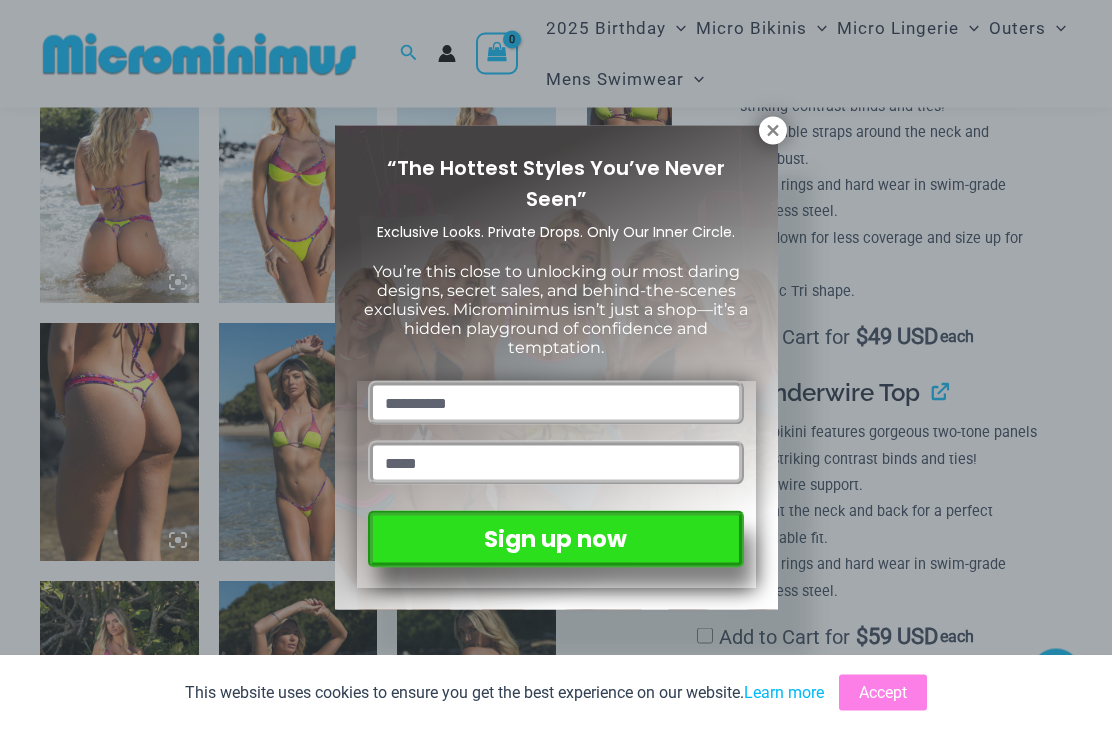 scroll, scrollTop: 896, scrollLeft: 0, axis: vertical 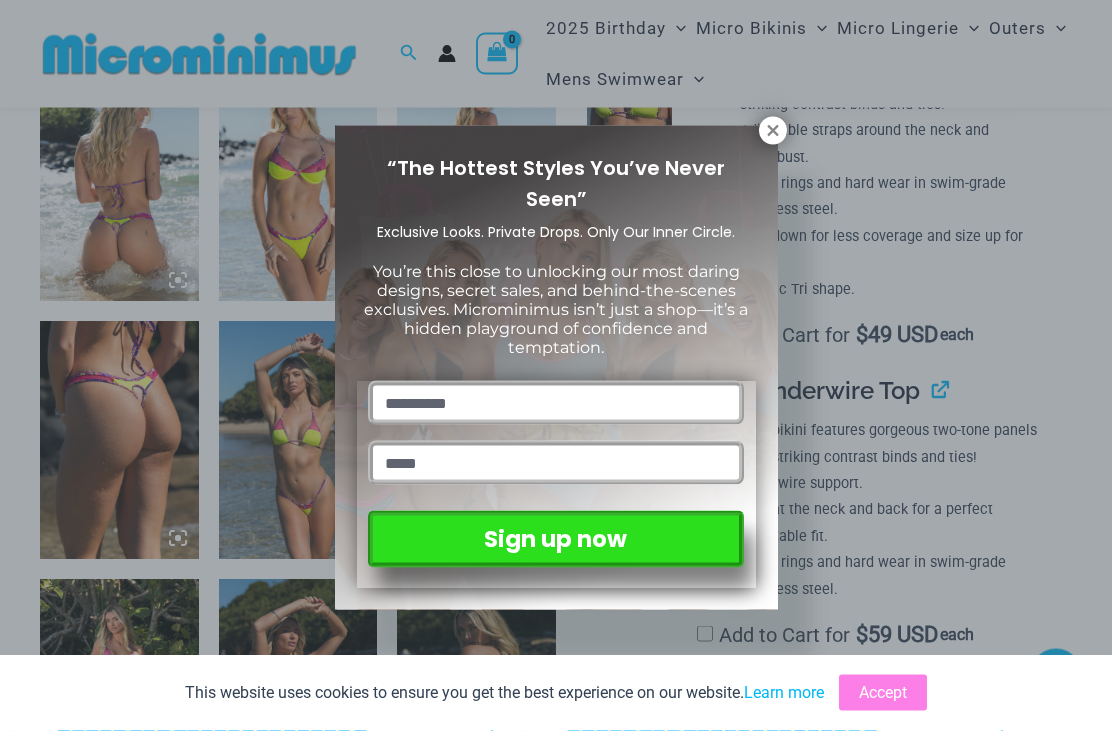click at bounding box center (773, 131) 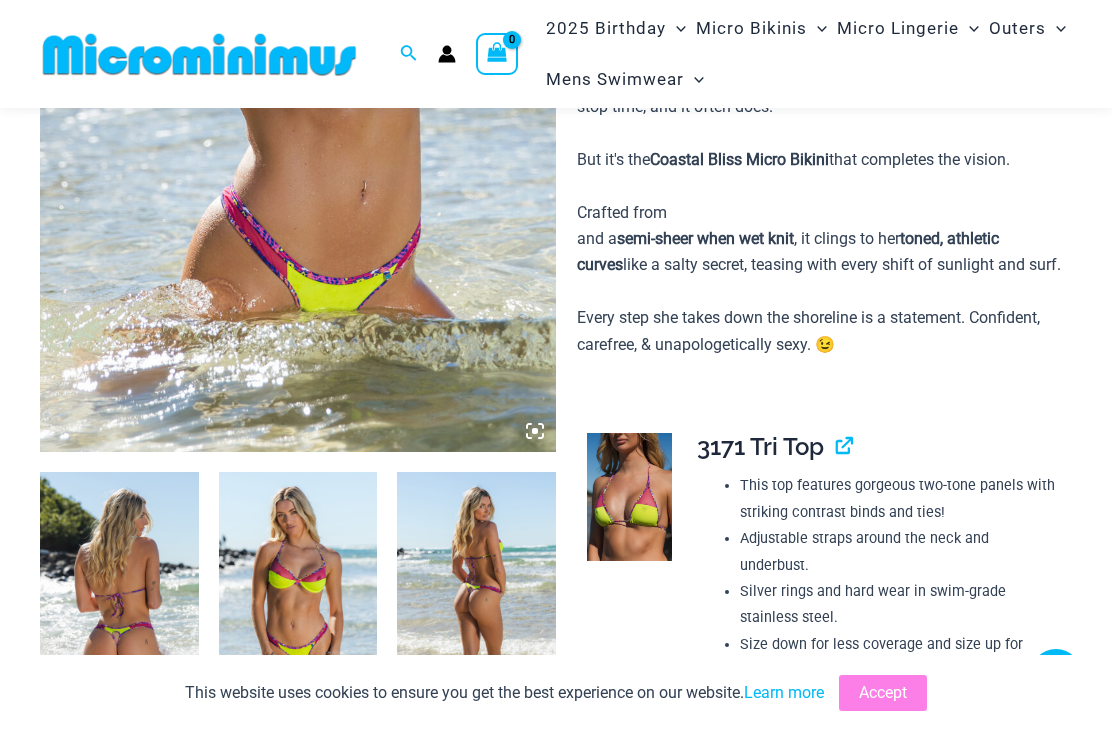 scroll, scrollTop: 484, scrollLeft: 0, axis: vertical 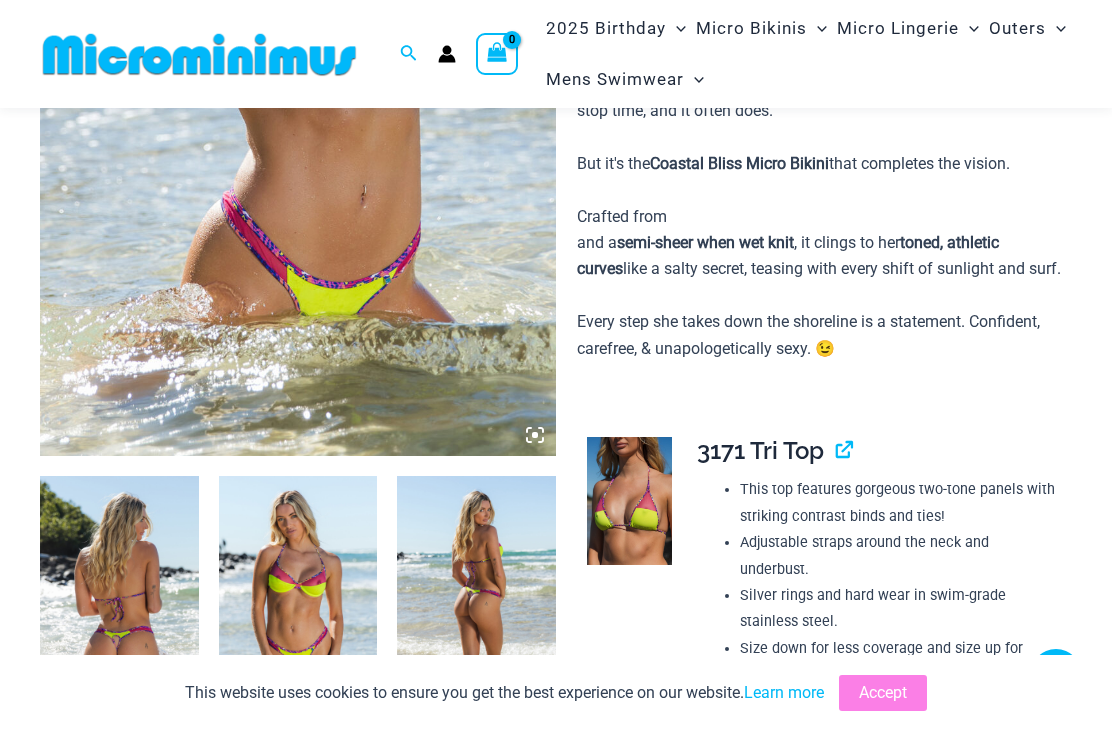 click at bounding box center [298, 66] 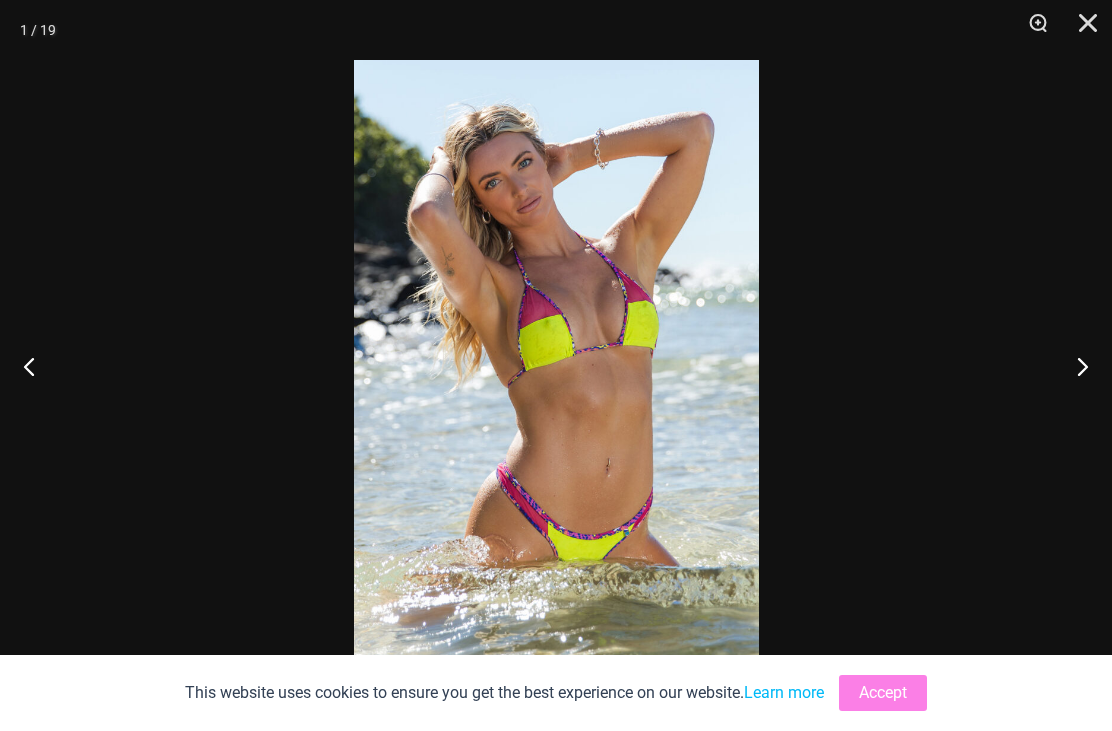 click on "Accept" at bounding box center [883, 693] 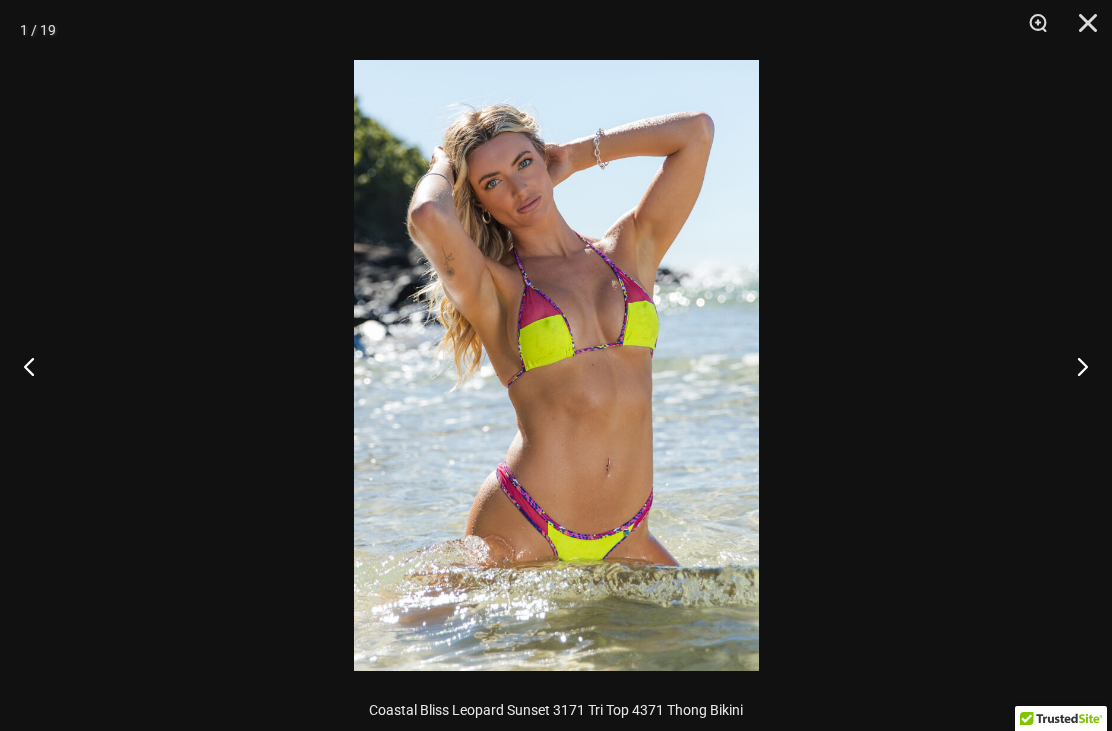 click at bounding box center [1074, 366] 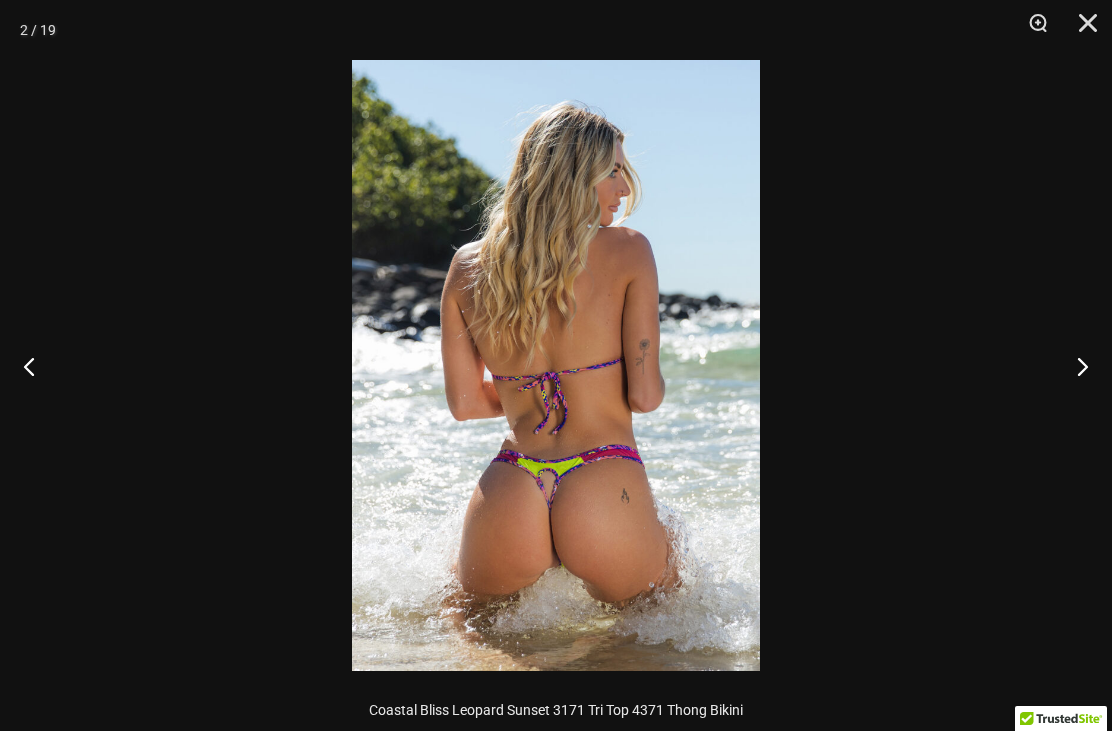 click at bounding box center (1074, 366) 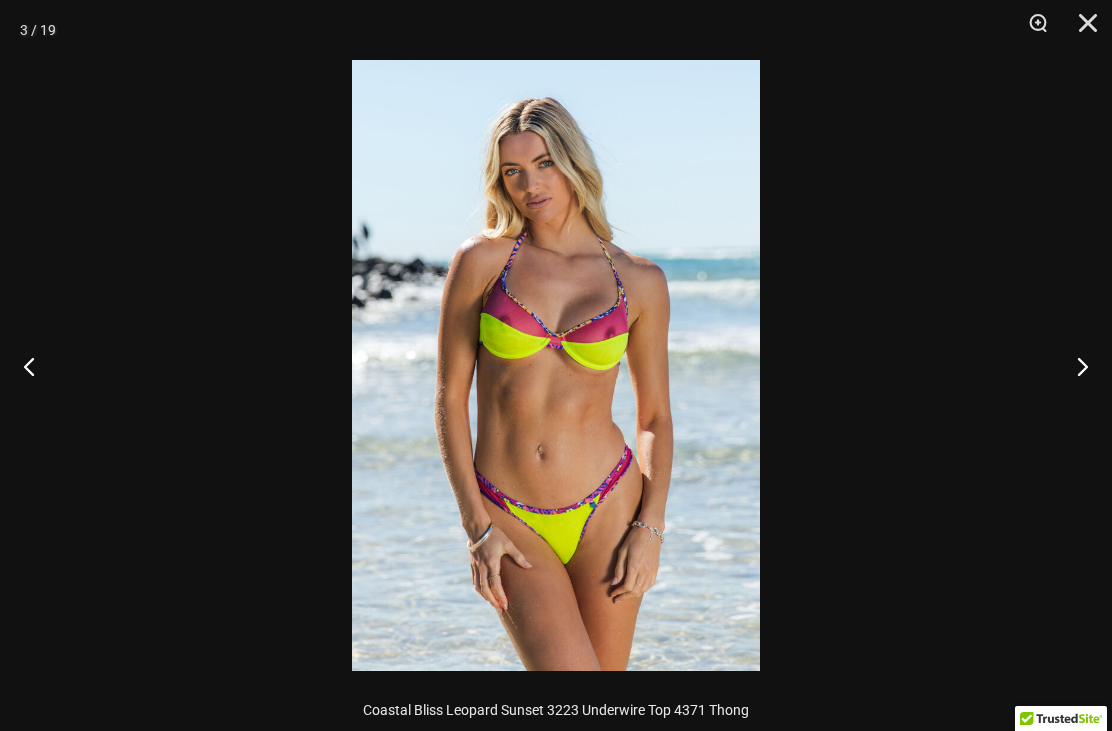 click at bounding box center (1074, 366) 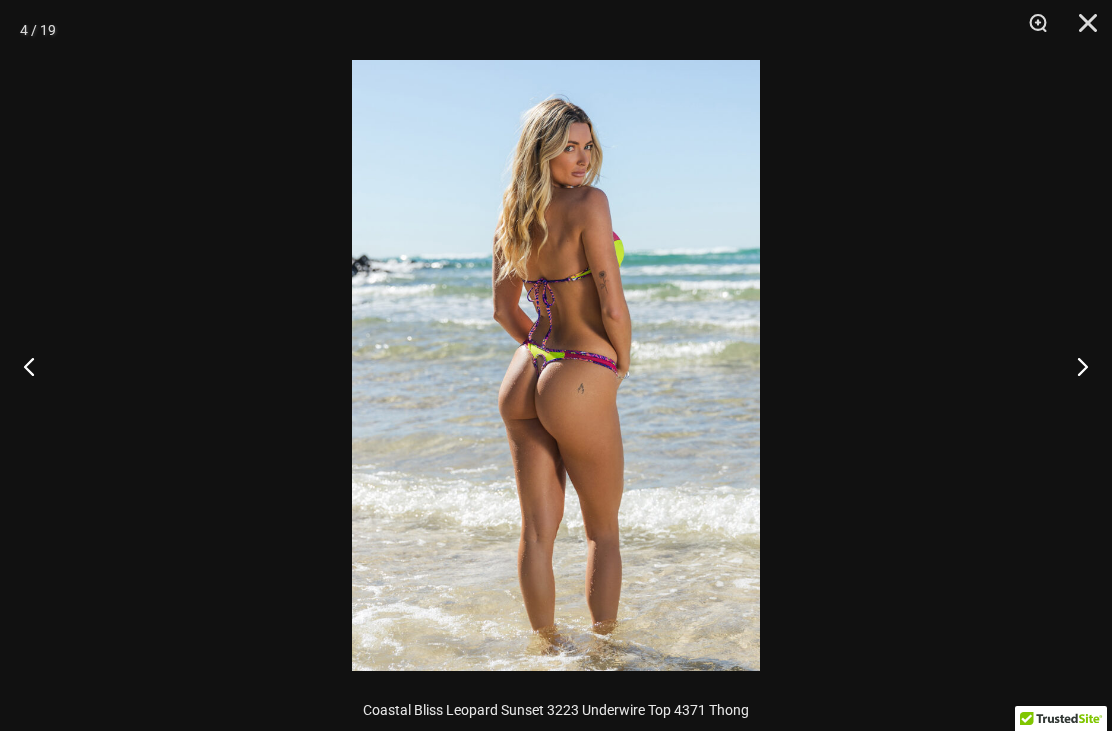 click at bounding box center [1074, 366] 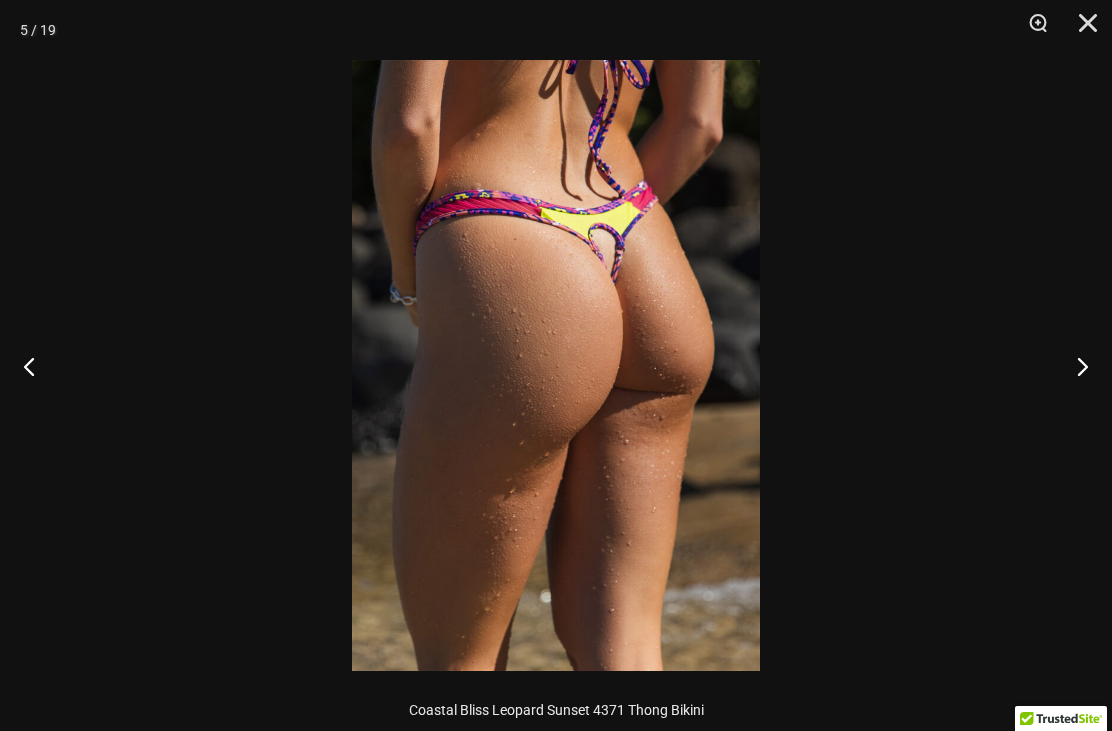 click at bounding box center [1074, 366] 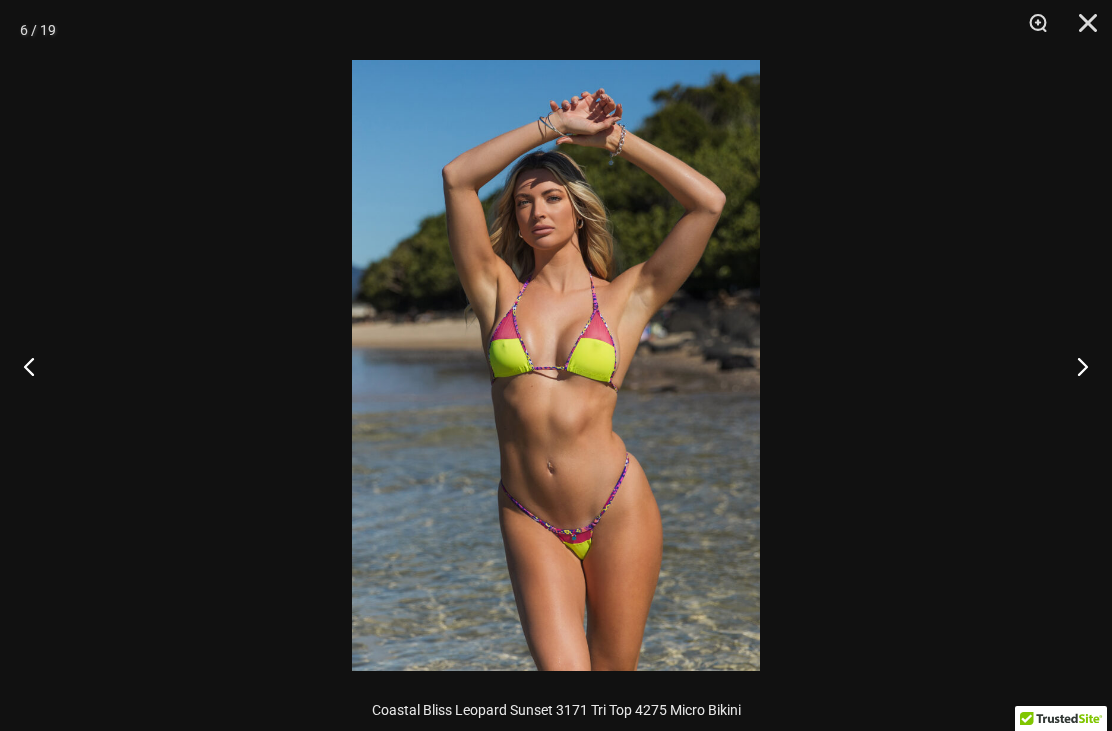 click at bounding box center [1074, 366] 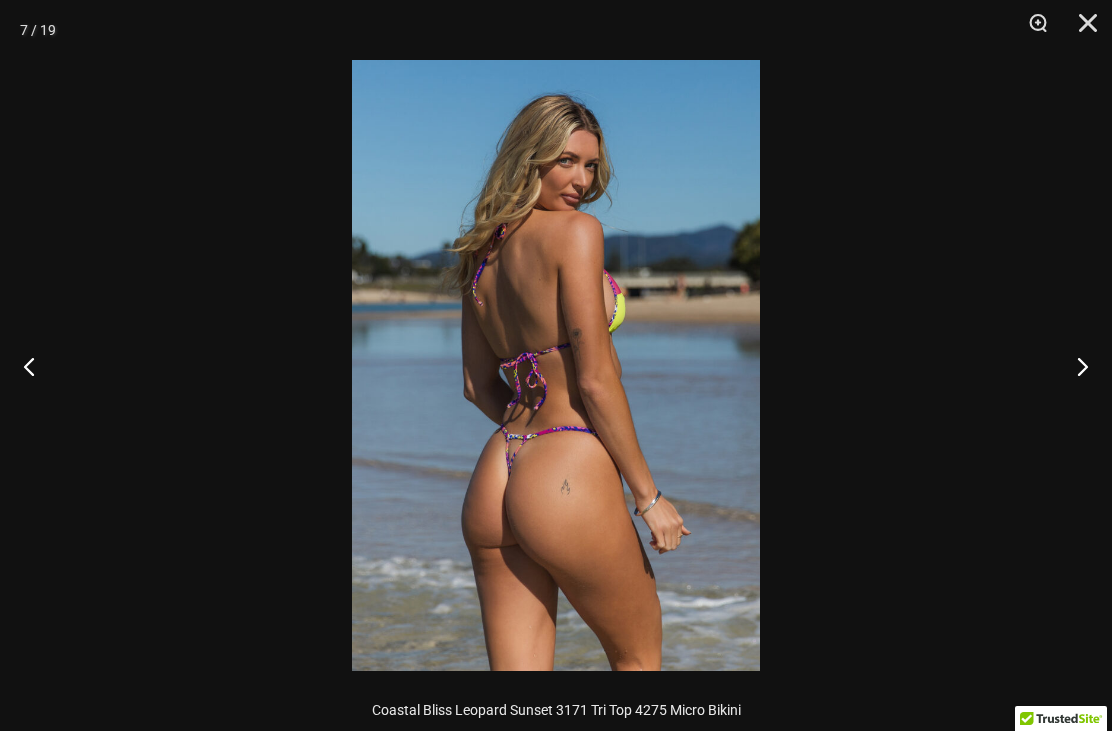 click at bounding box center (1074, 366) 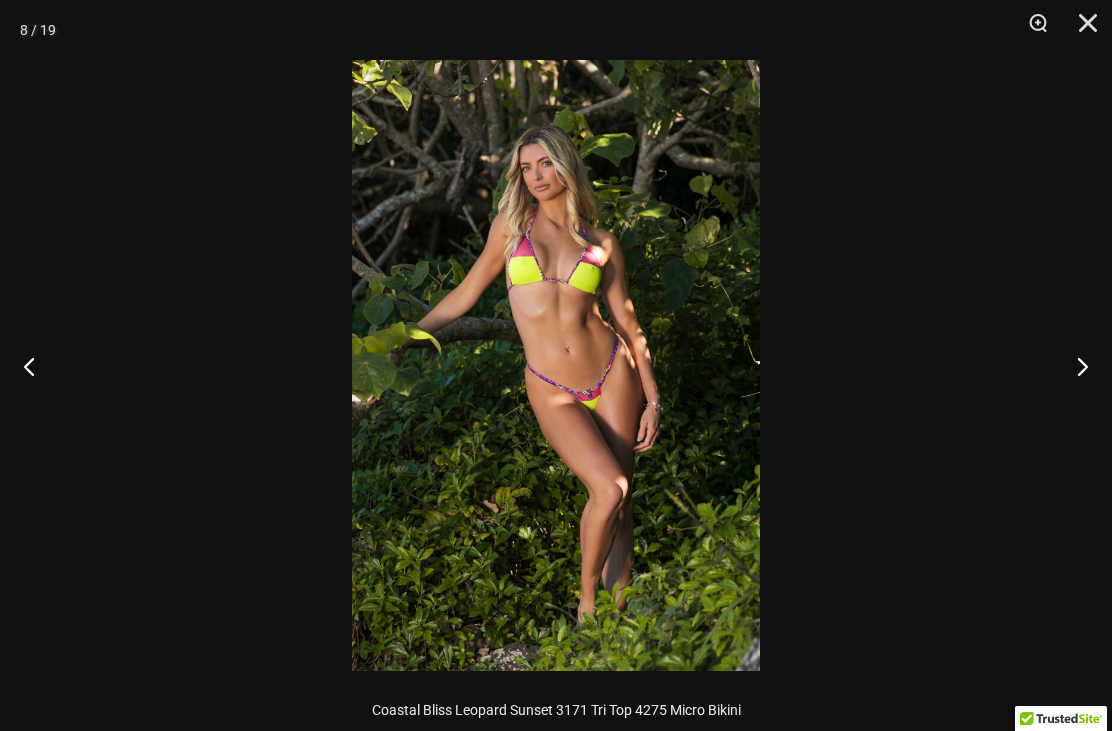 click at bounding box center [1074, 366] 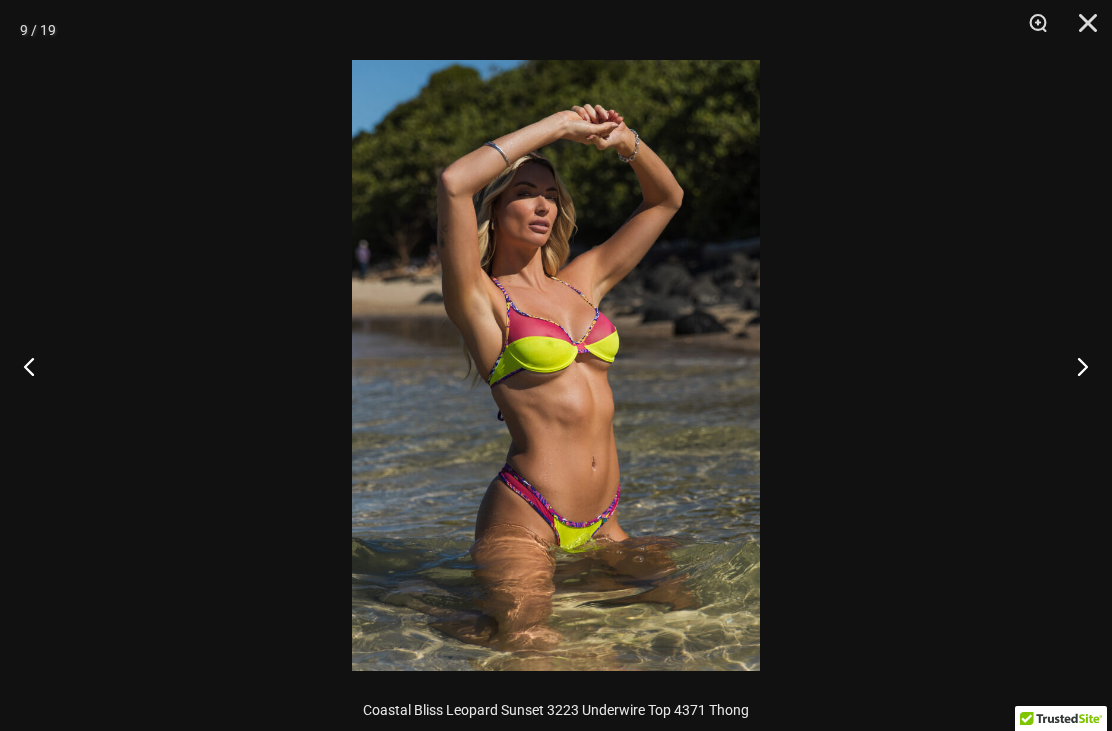 click at bounding box center [37, 366] 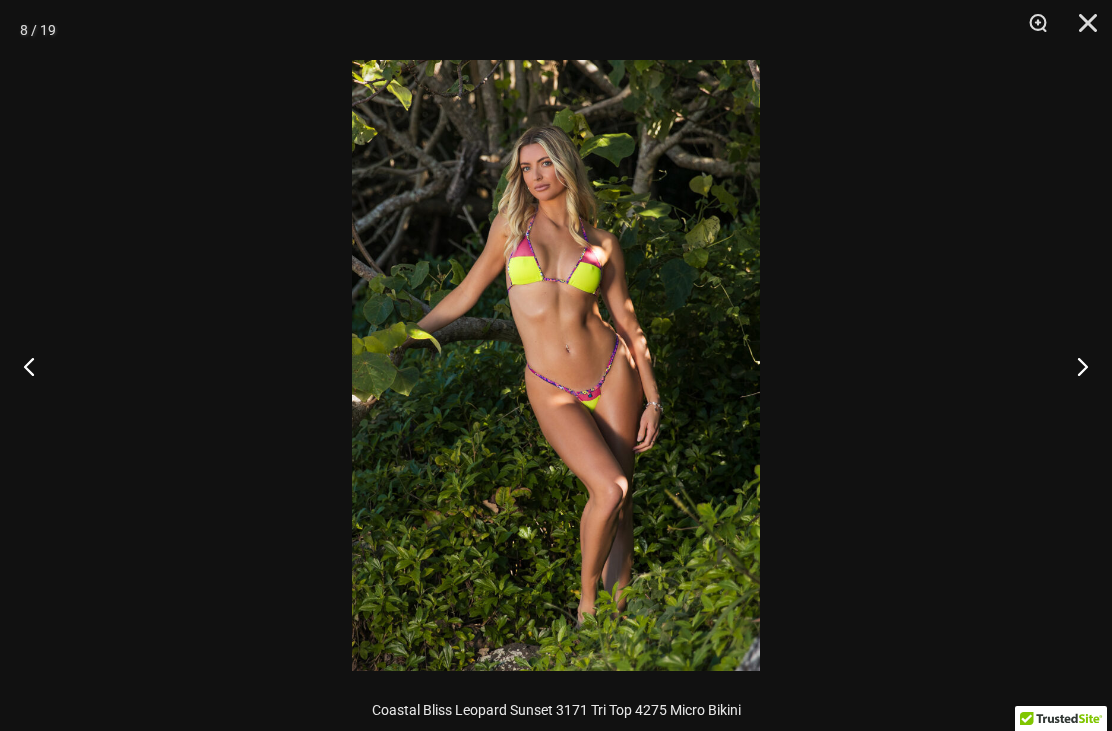 click at bounding box center [1074, 366] 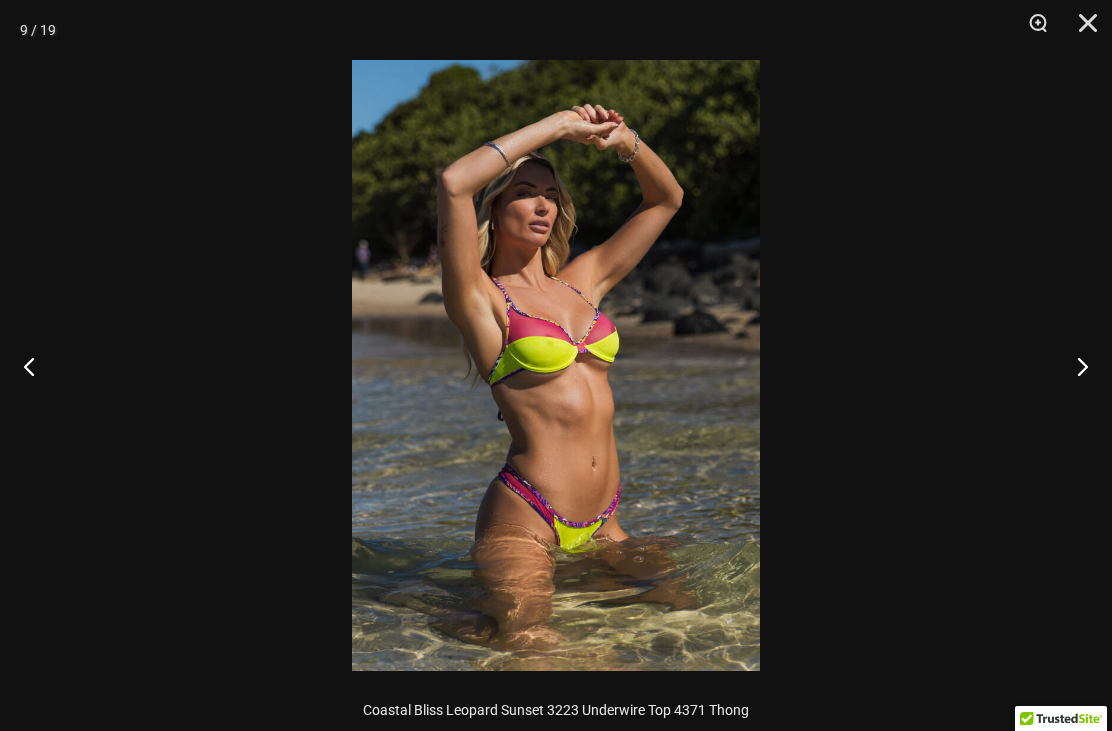 click at bounding box center [1074, 366] 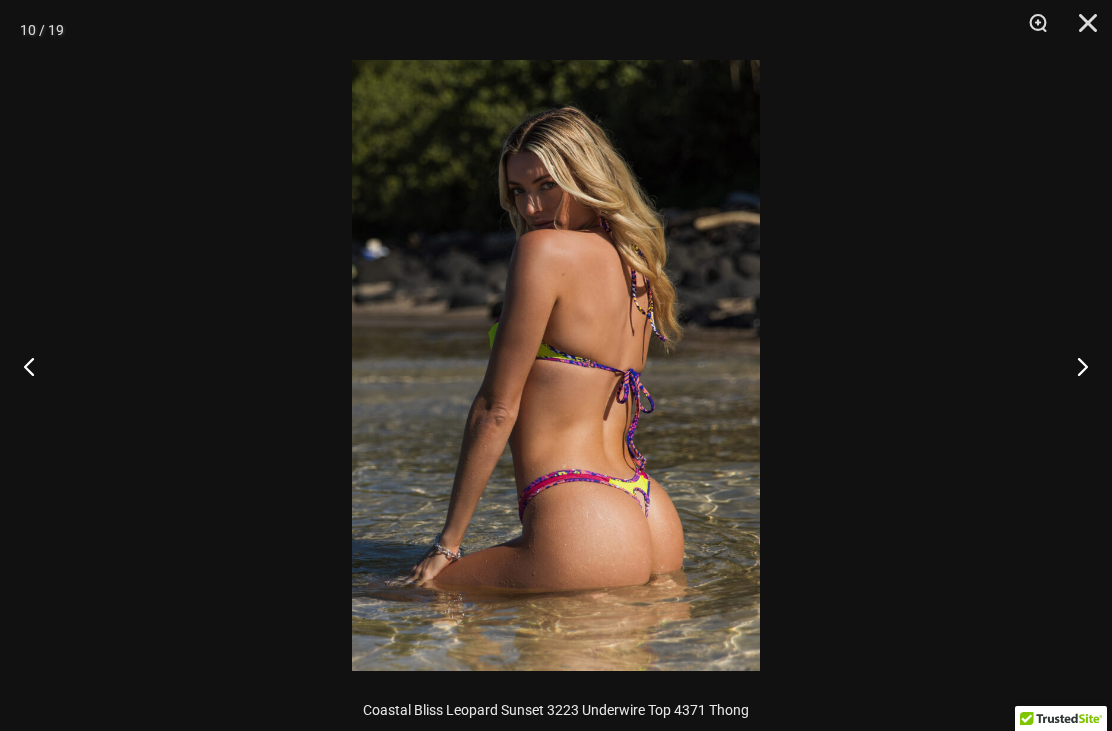 click at bounding box center (1074, 366) 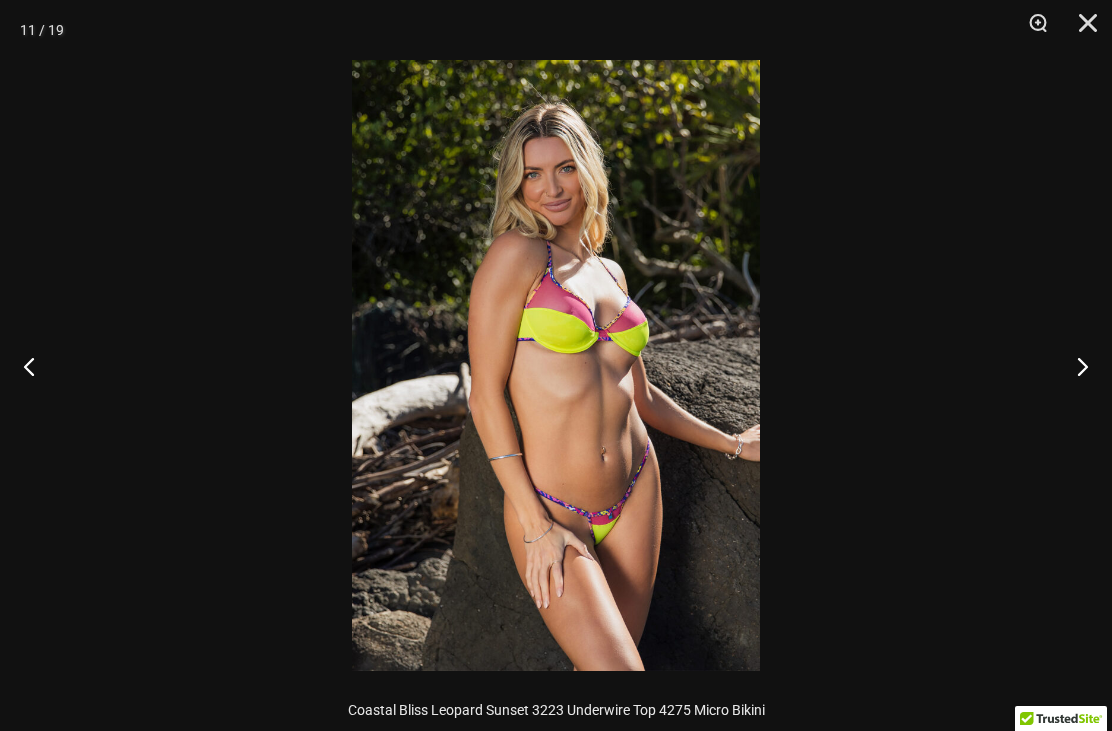 click at bounding box center (1074, 366) 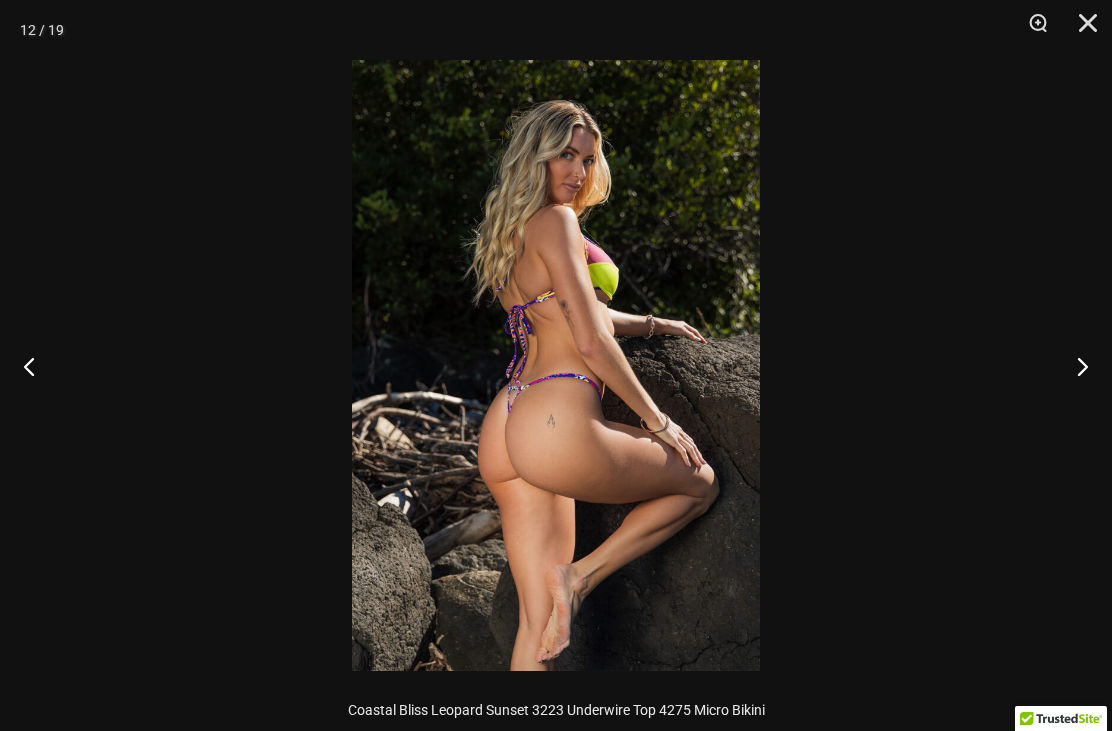 click at bounding box center [1074, 366] 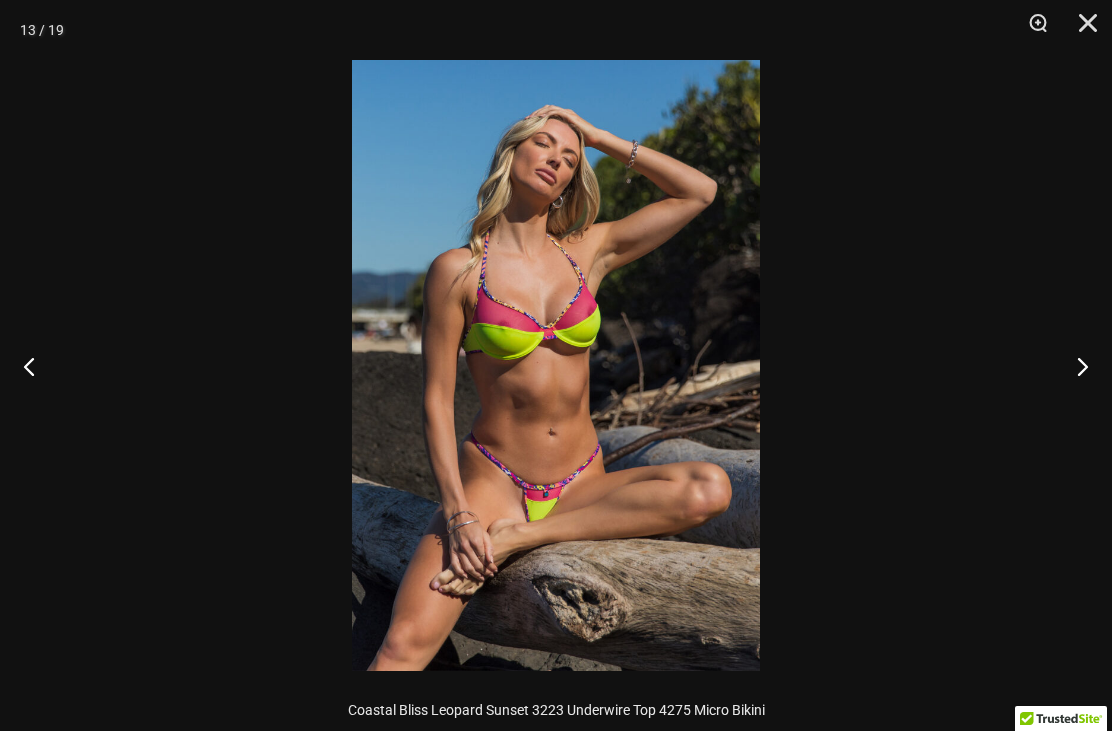 click at bounding box center (1074, 366) 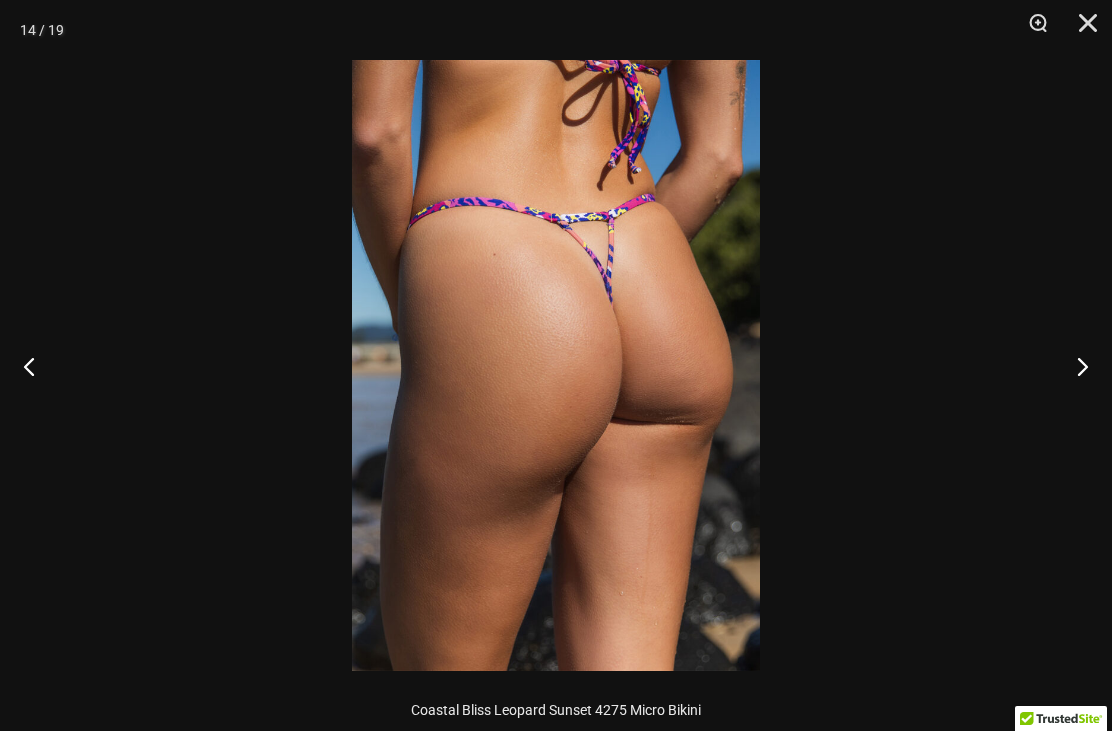click at bounding box center [1074, 366] 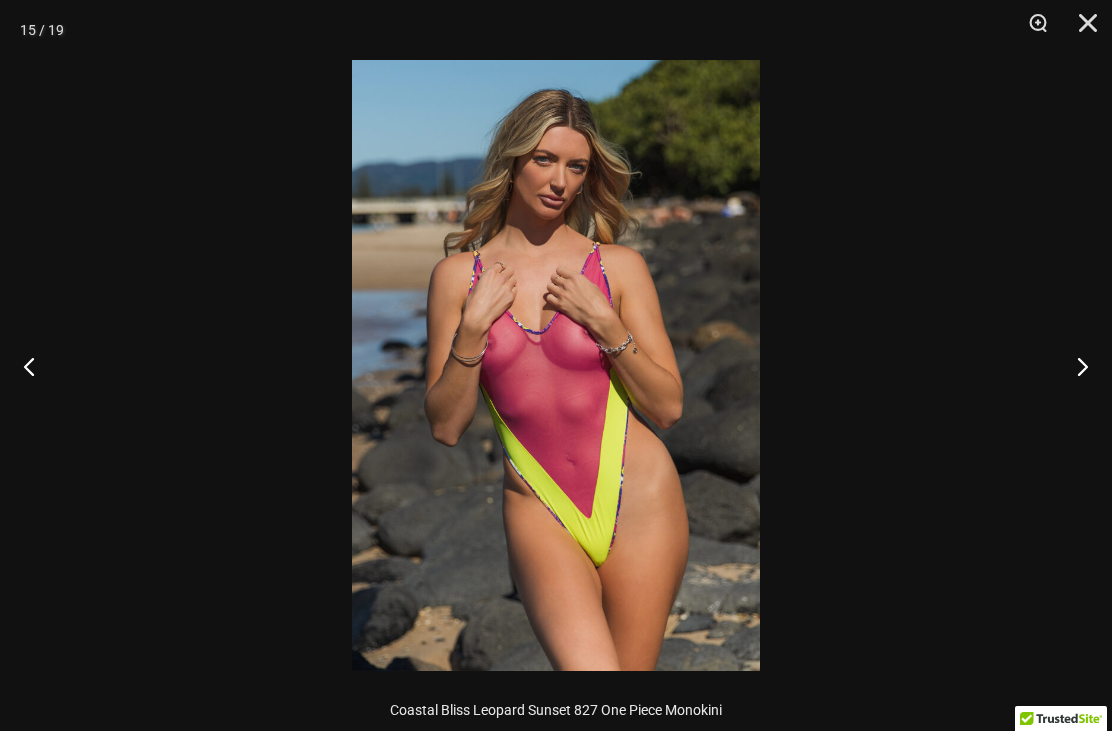 click at bounding box center [1074, 366] 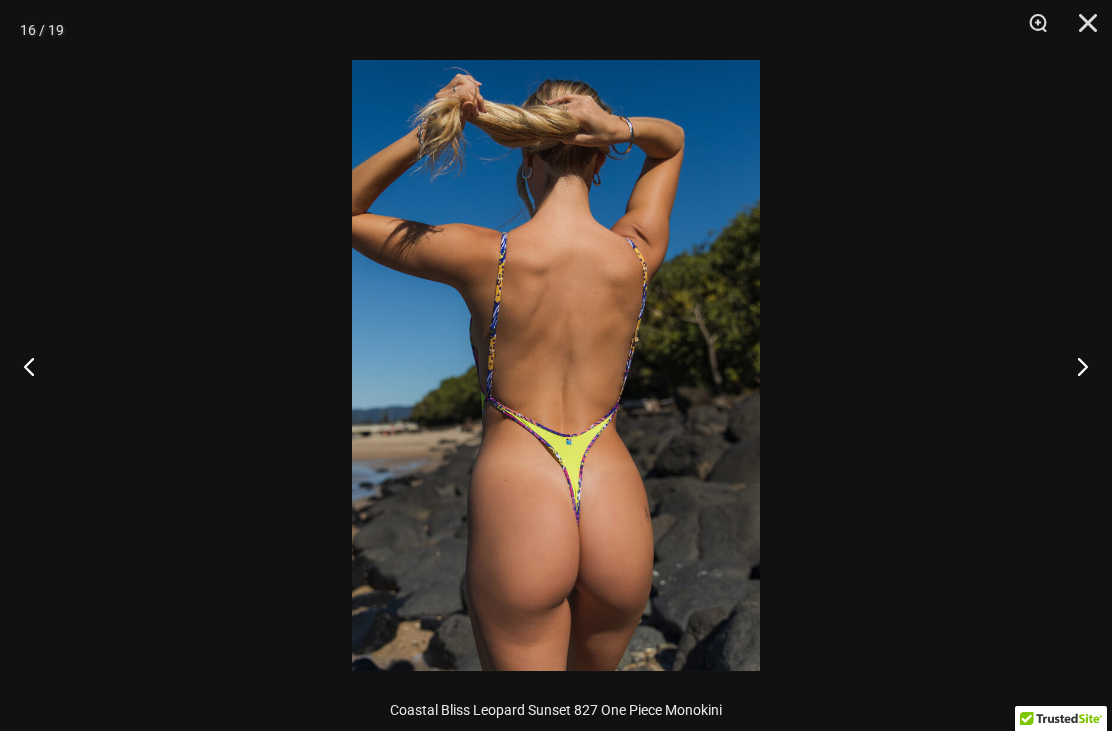 click at bounding box center [1074, 366] 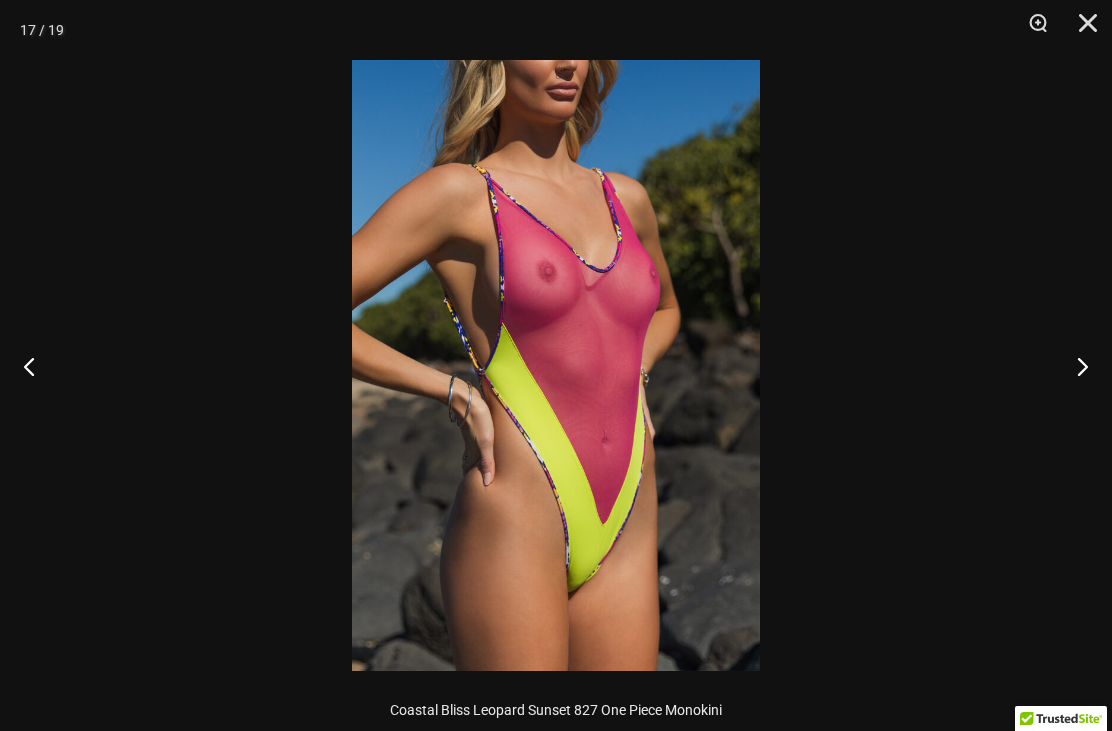 click at bounding box center (1074, 366) 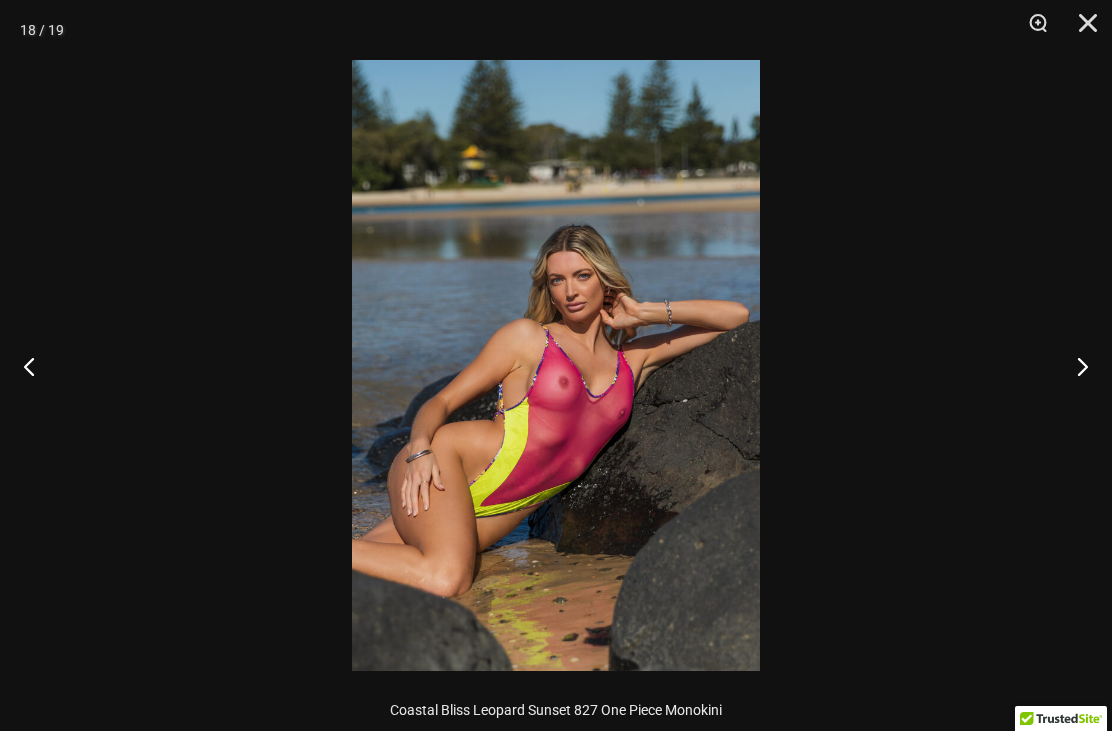click at bounding box center [1074, 366] 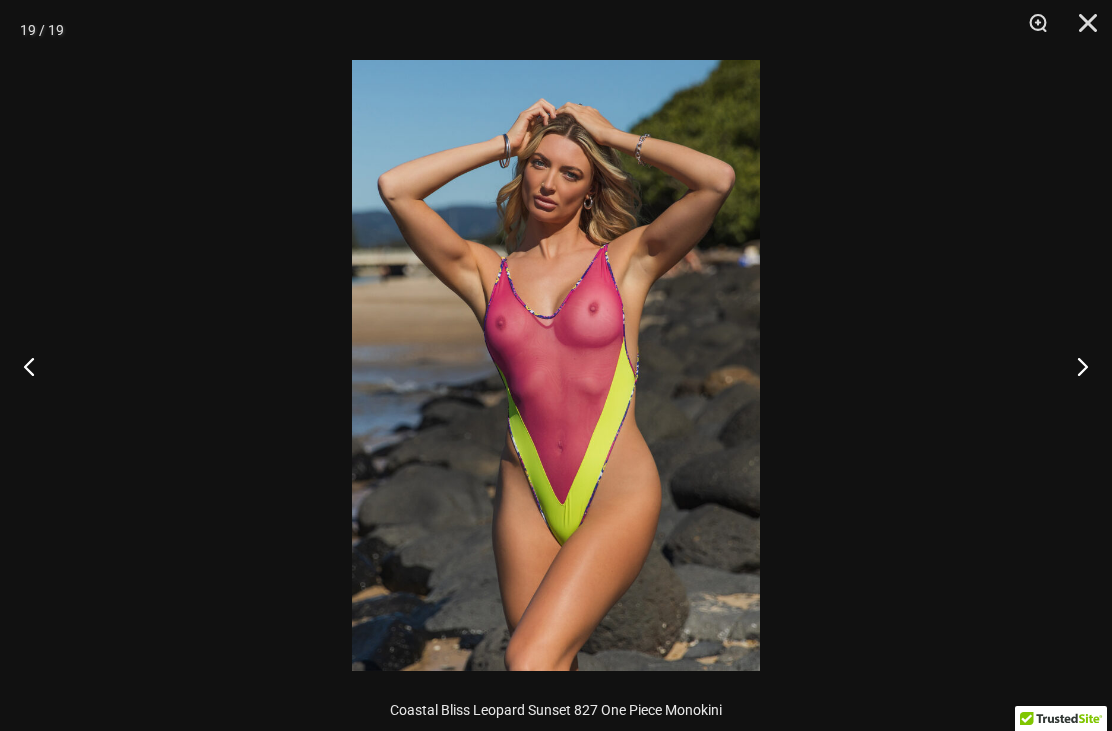 click at bounding box center (1074, 366) 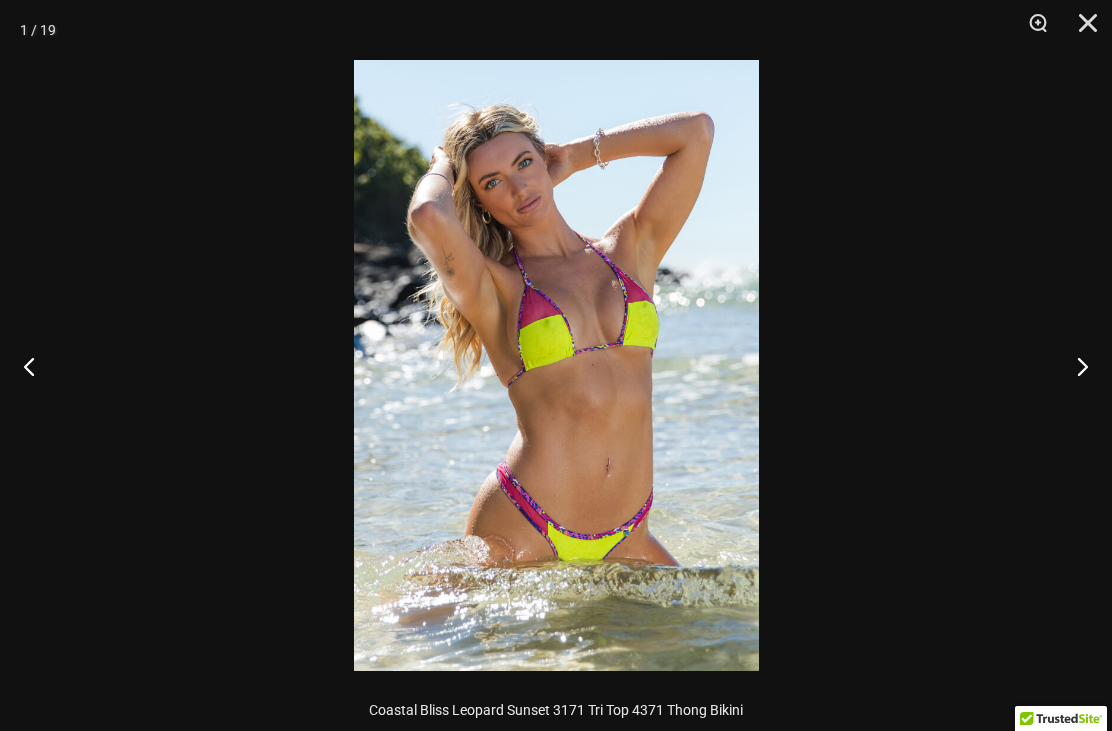 click at bounding box center (1074, 366) 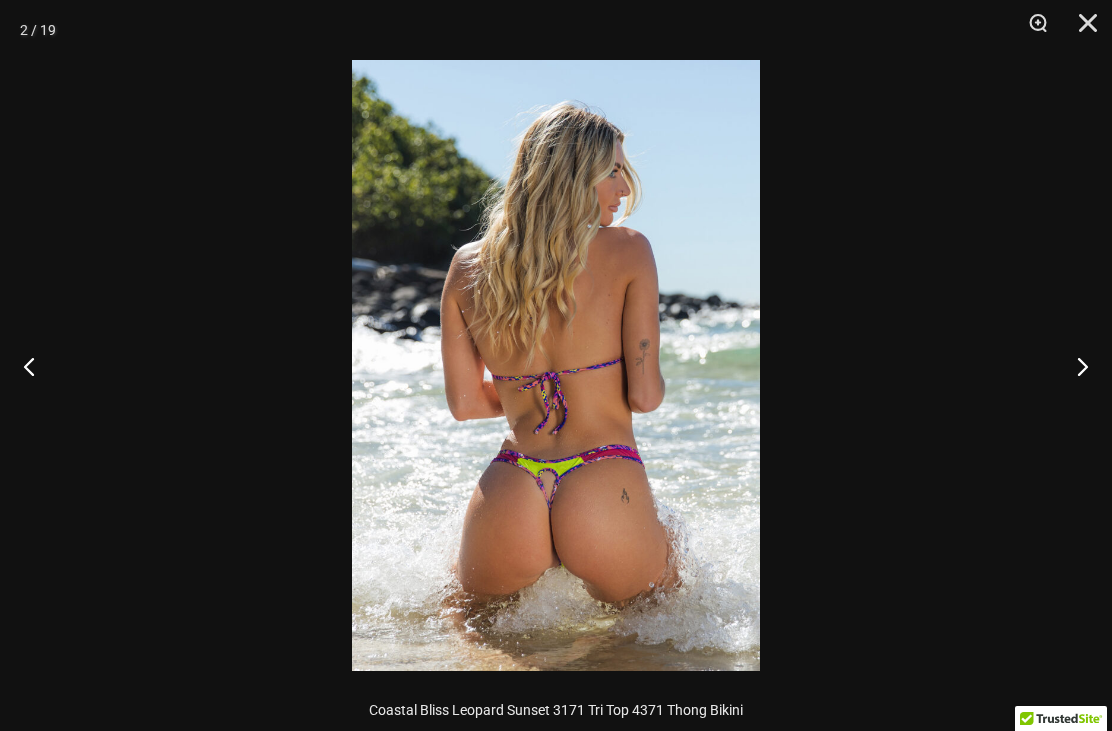 click at bounding box center [1074, 366] 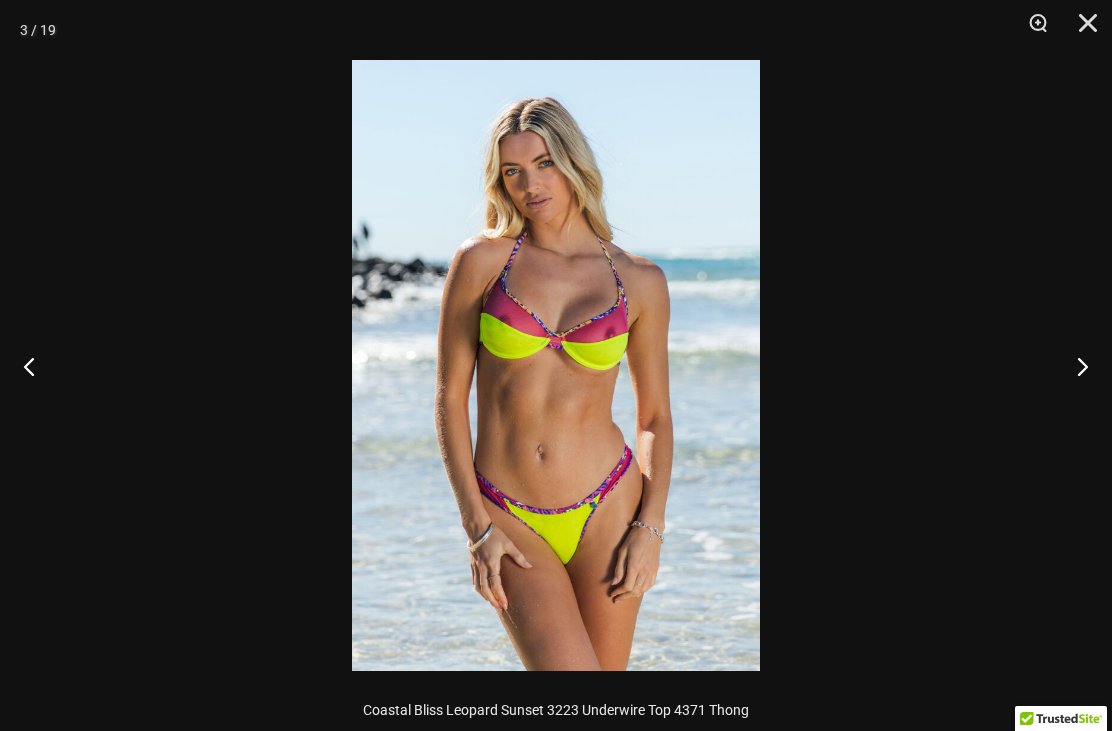 click at bounding box center [1081, 30] 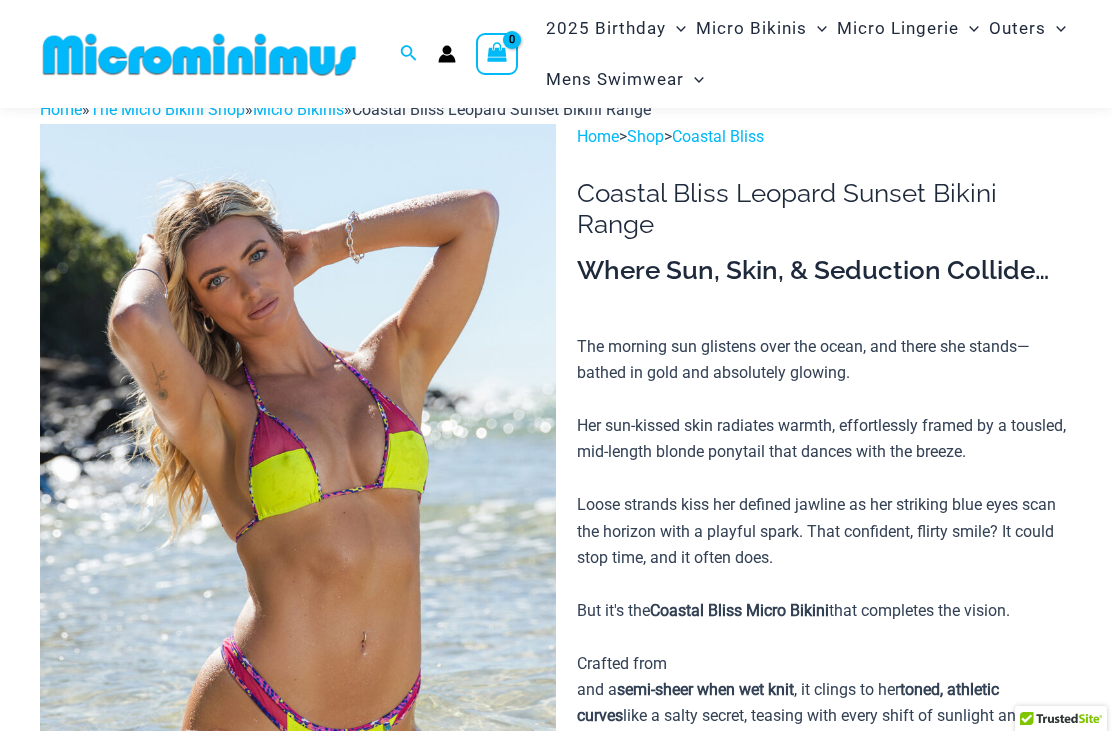 scroll, scrollTop: 0, scrollLeft: 0, axis: both 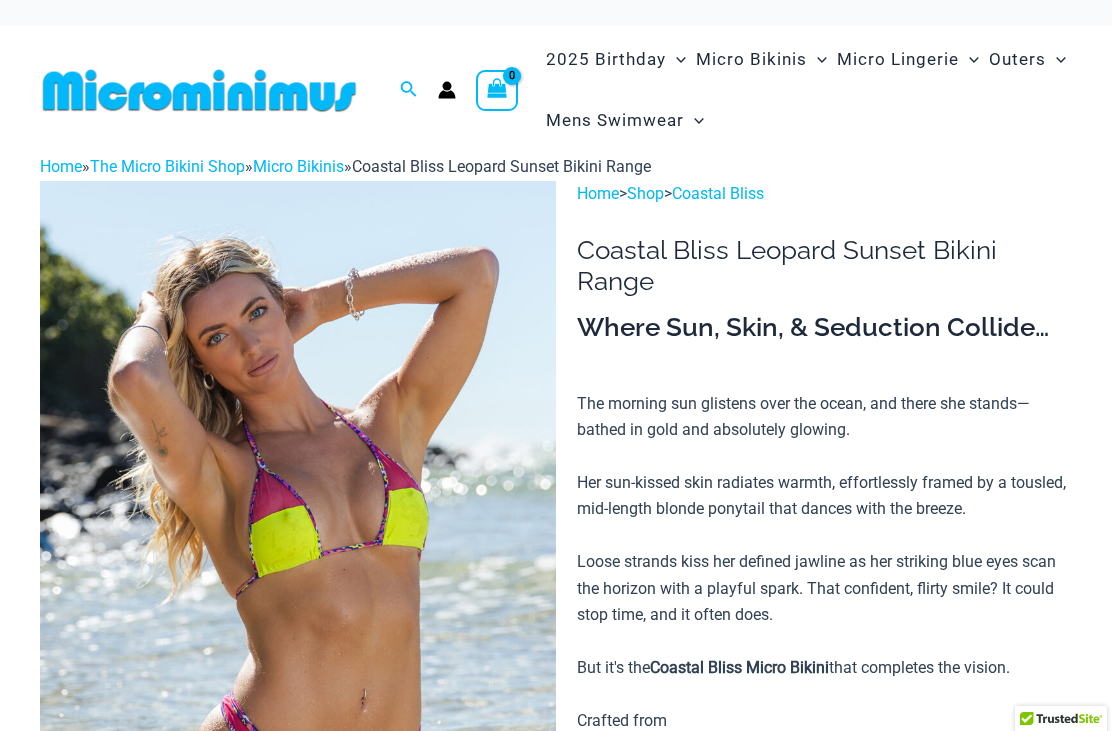click on "Sheer Midnight Rainbow" at bounding box center [-15146, 199] 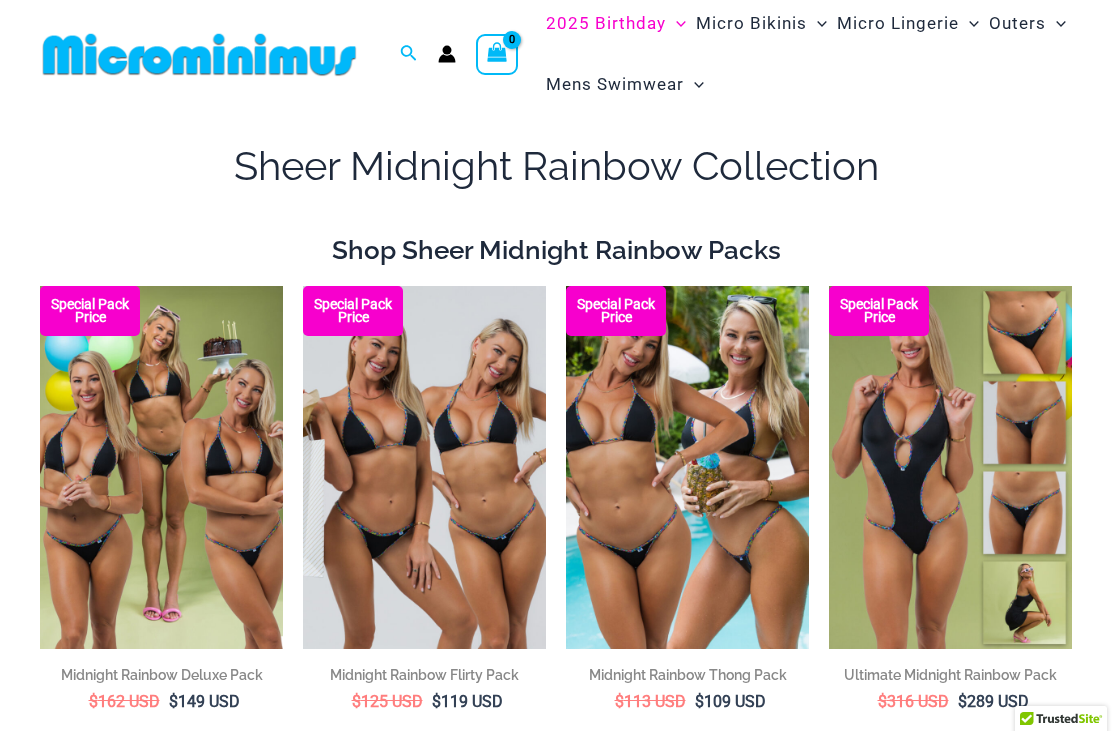scroll, scrollTop: 0, scrollLeft: 0, axis: both 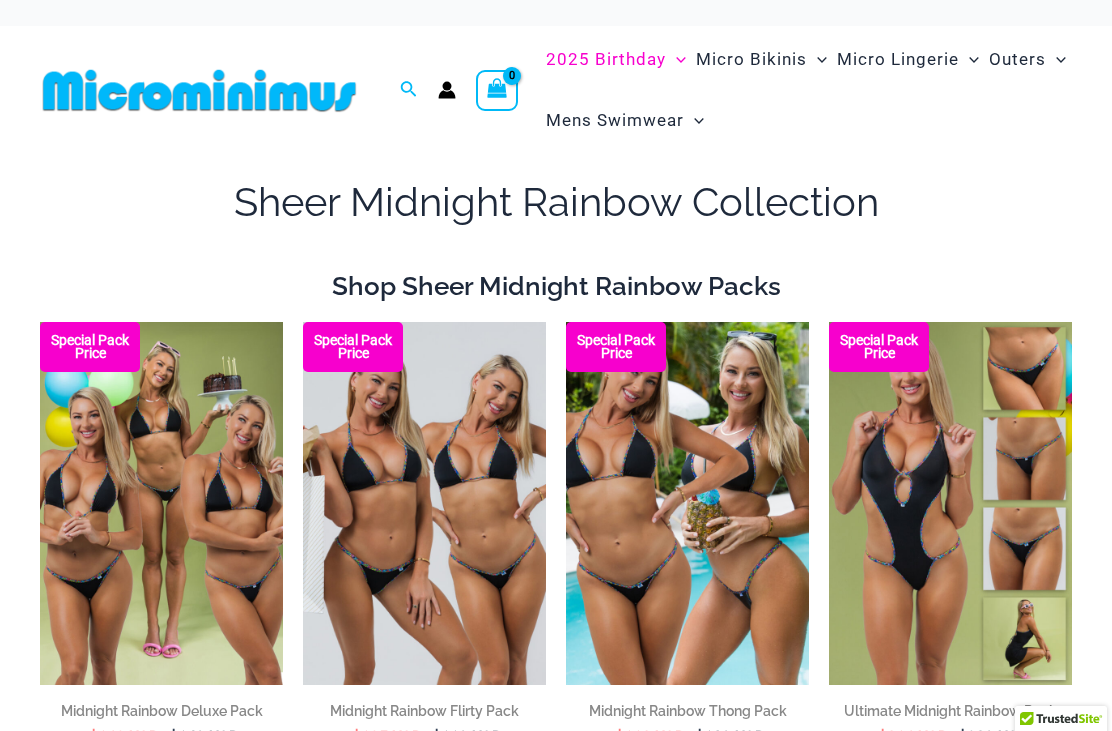click on "Lingerie Packs" at bounding box center (-14855, 126) 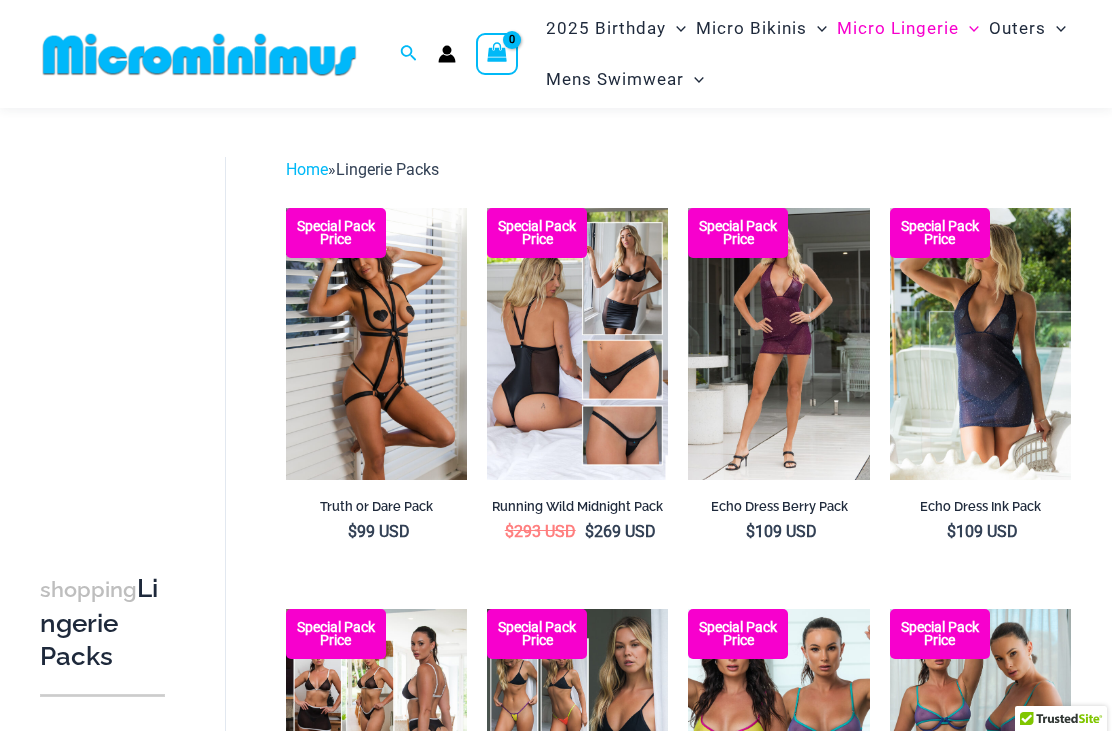scroll, scrollTop: 0, scrollLeft: 0, axis: both 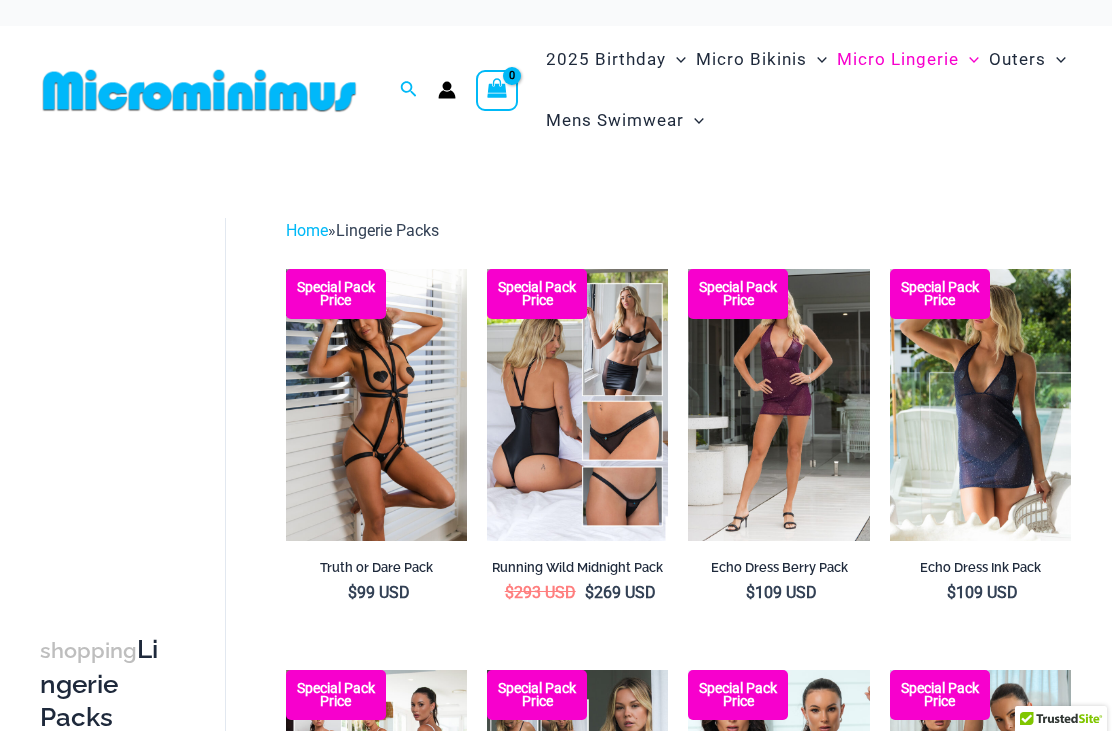 click on "Dresses" at bounding box center [-14703, 126] 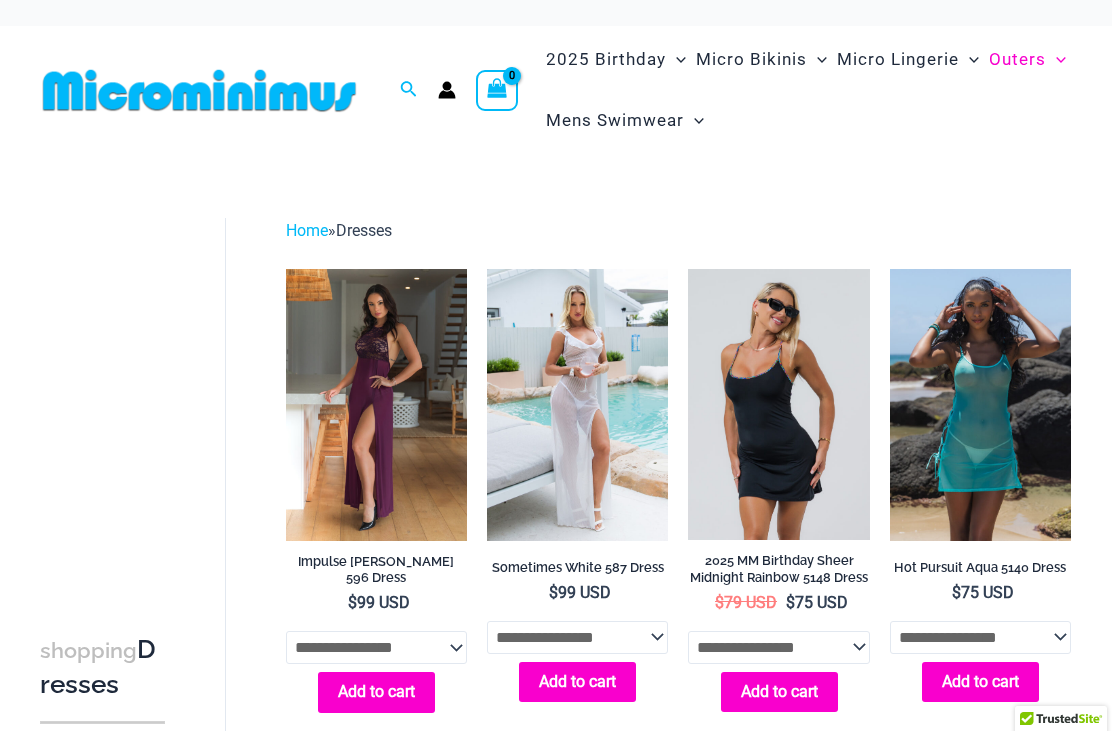 scroll, scrollTop: 0, scrollLeft: 0, axis: both 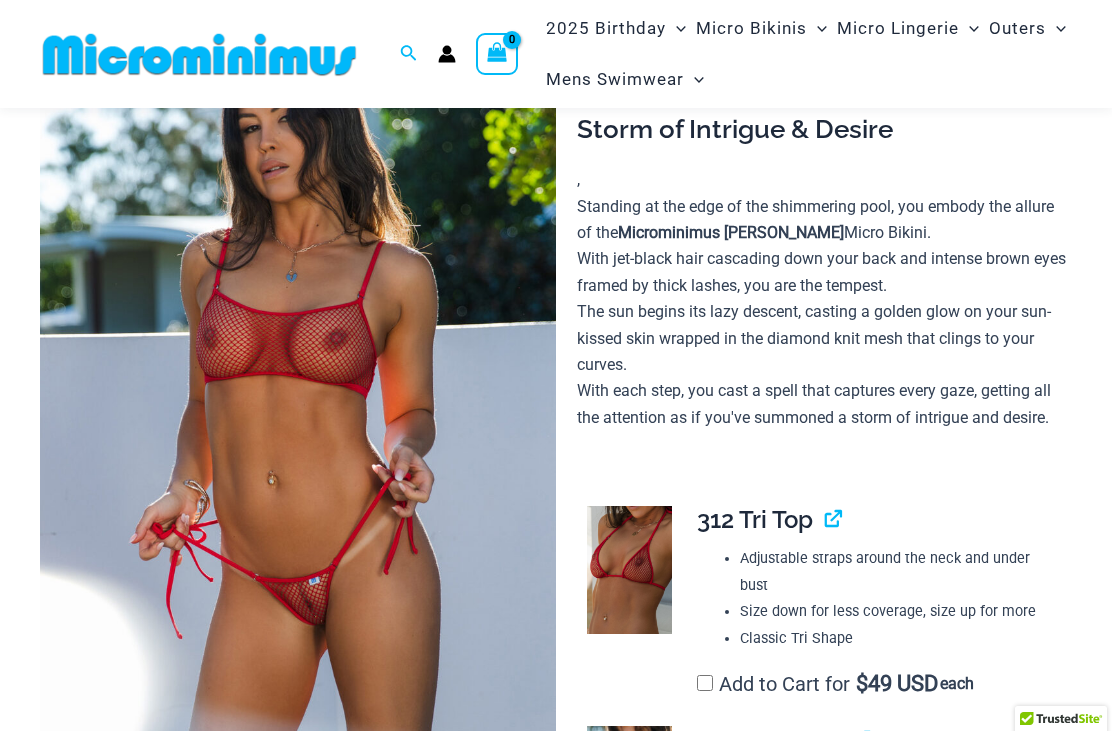click at bounding box center [298, 402] 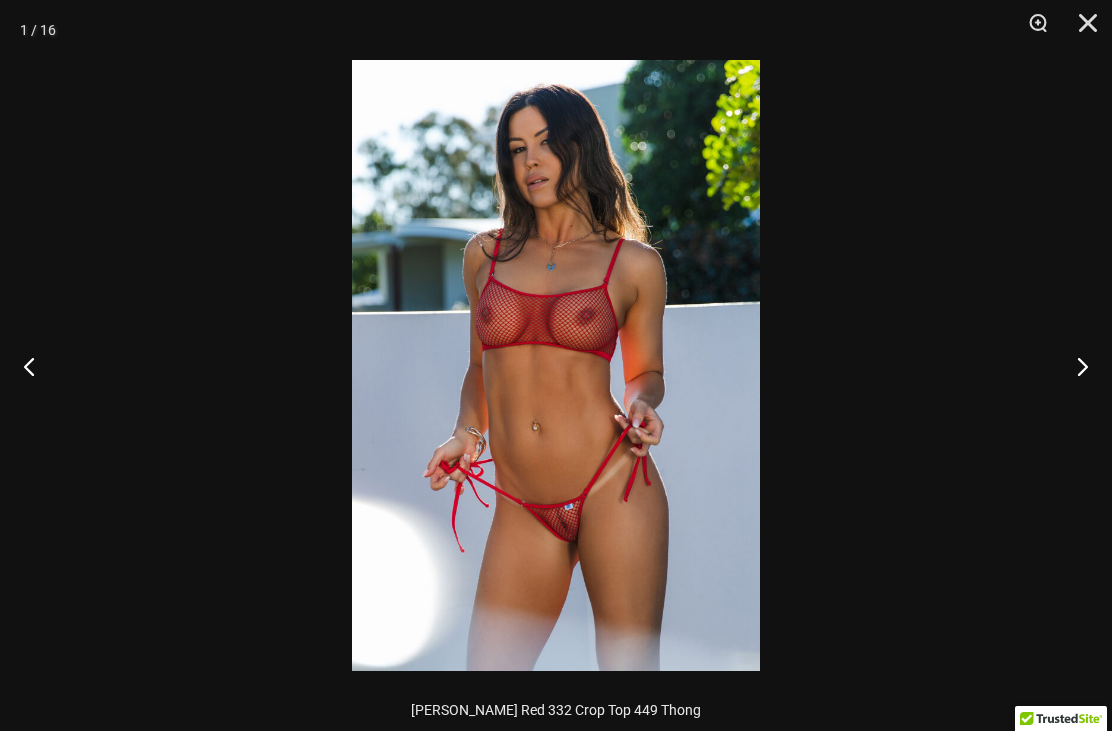 click at bounding box center [556, 365] 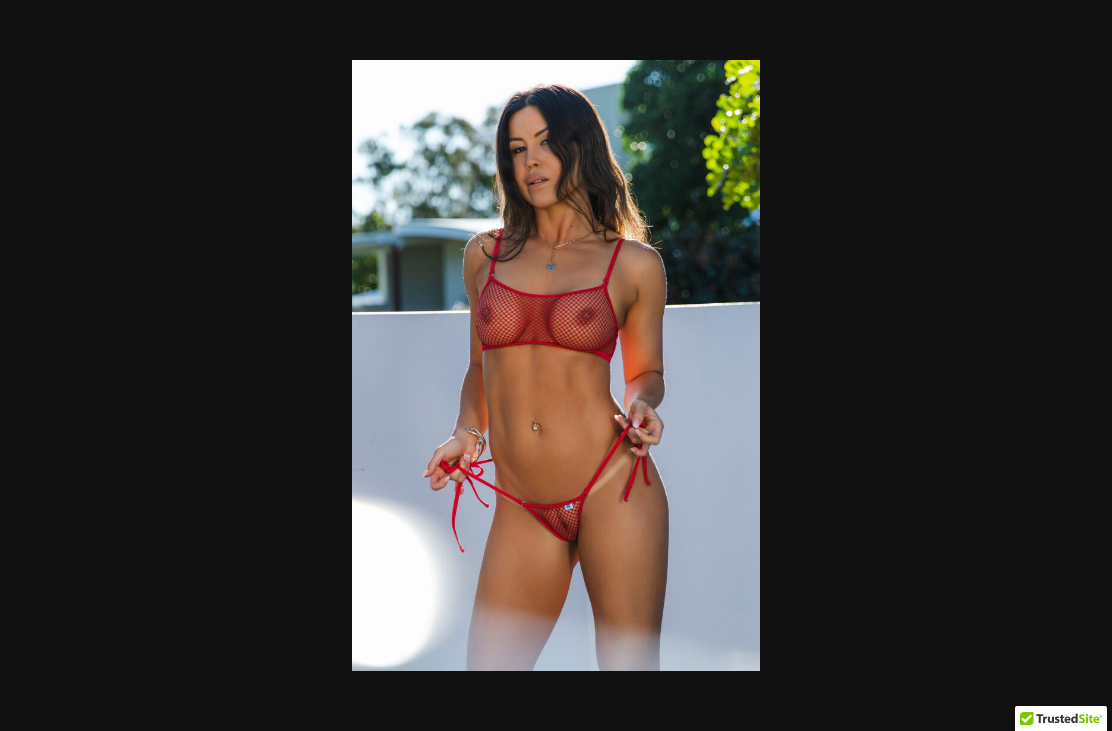click at bounding box center (556, 365) 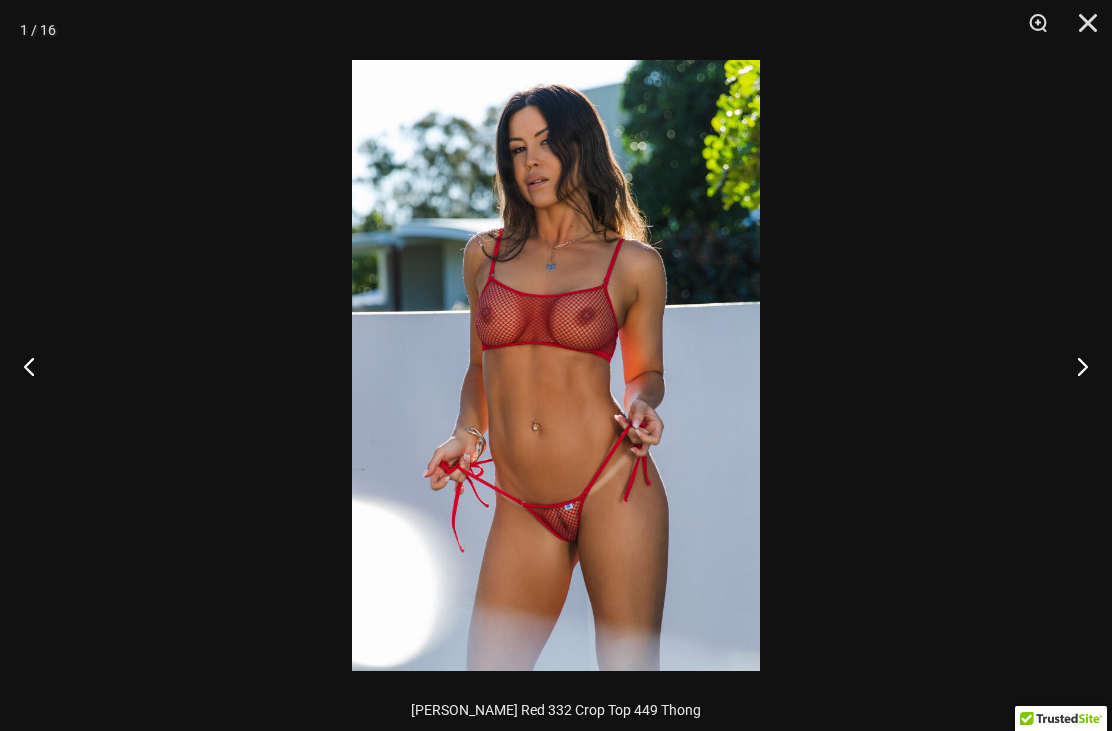 click at bounding box center [1074, 366] 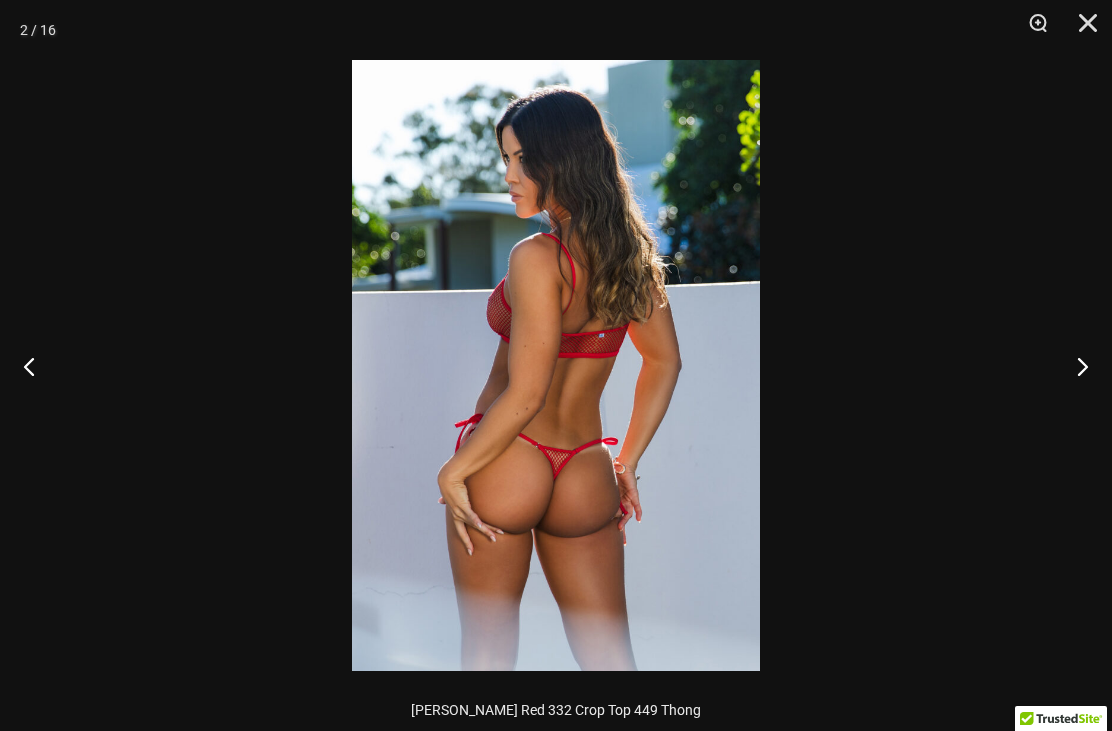 click at bounding box center (1074, 366) 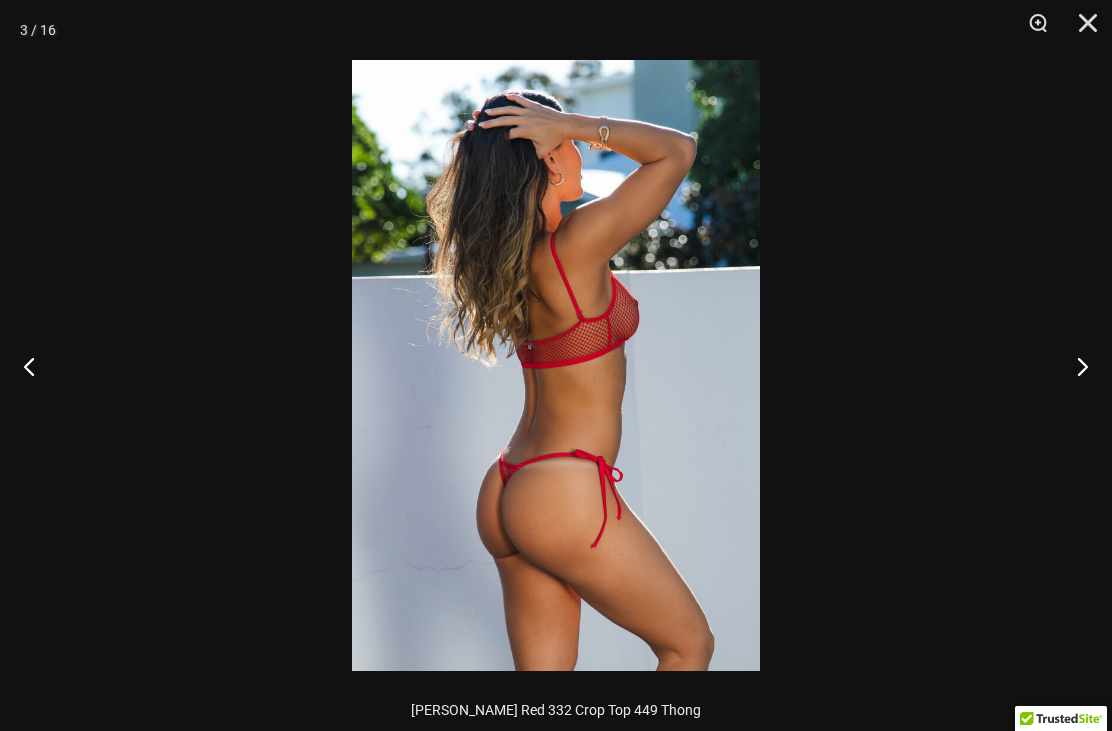 click at bounding box center (1074, 366) 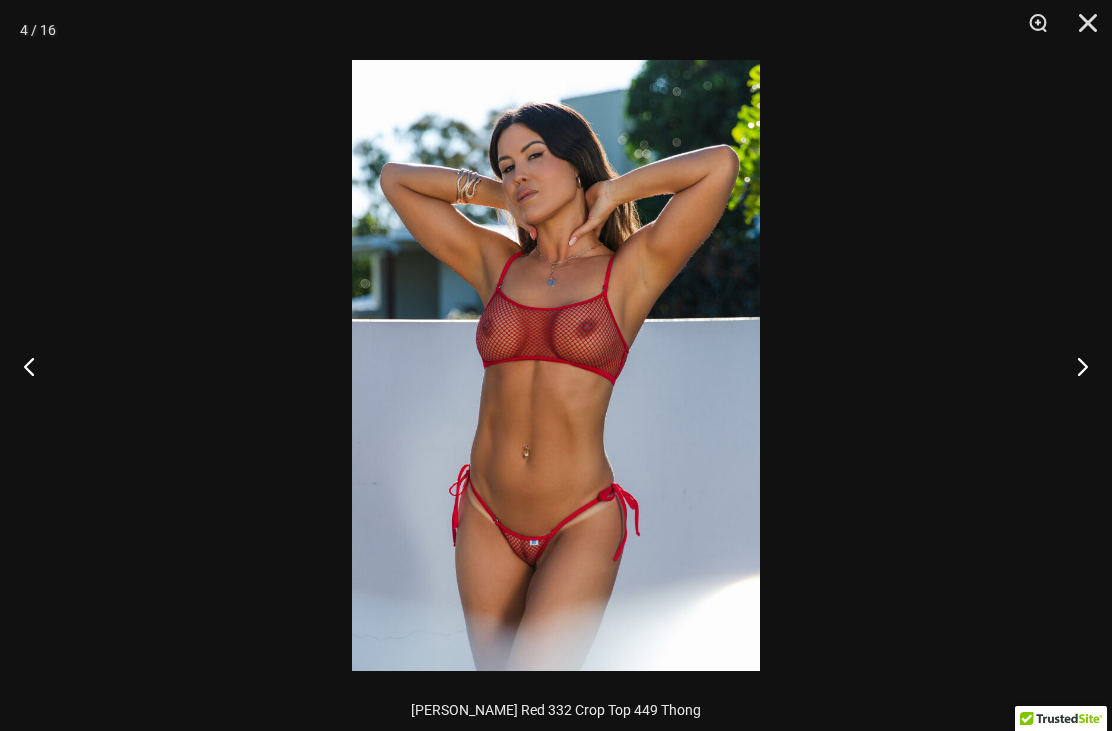 click at bounding box center (1074, 366) 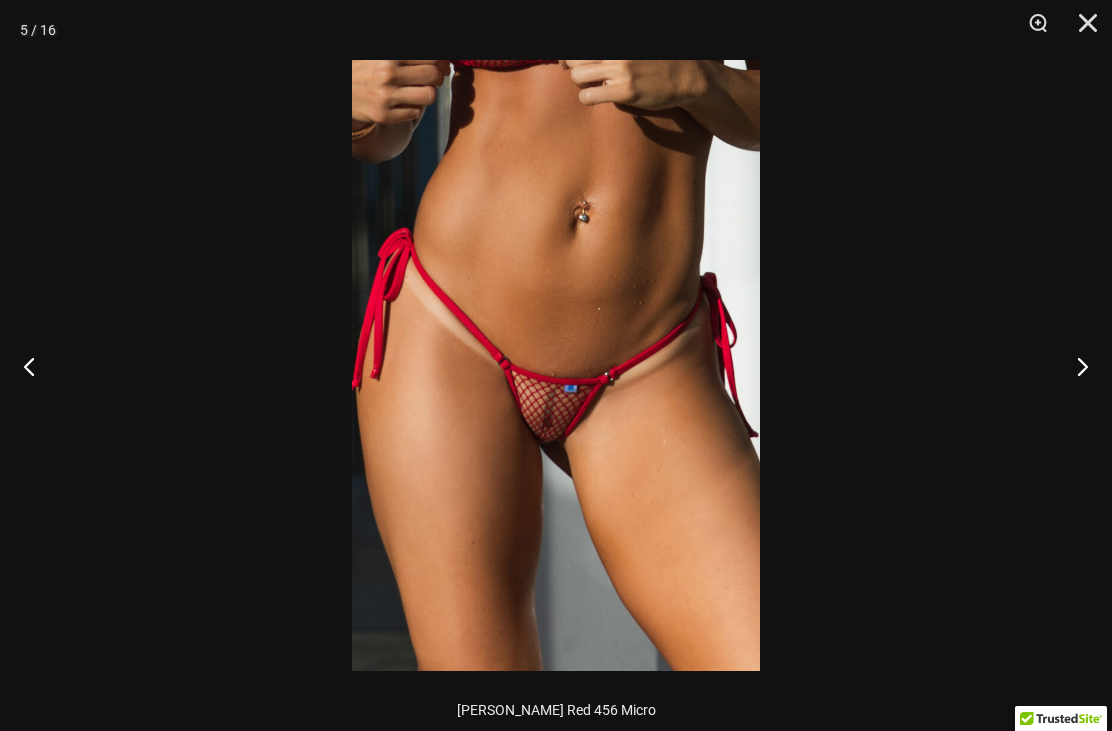 click at bounding box center [1074, 366] 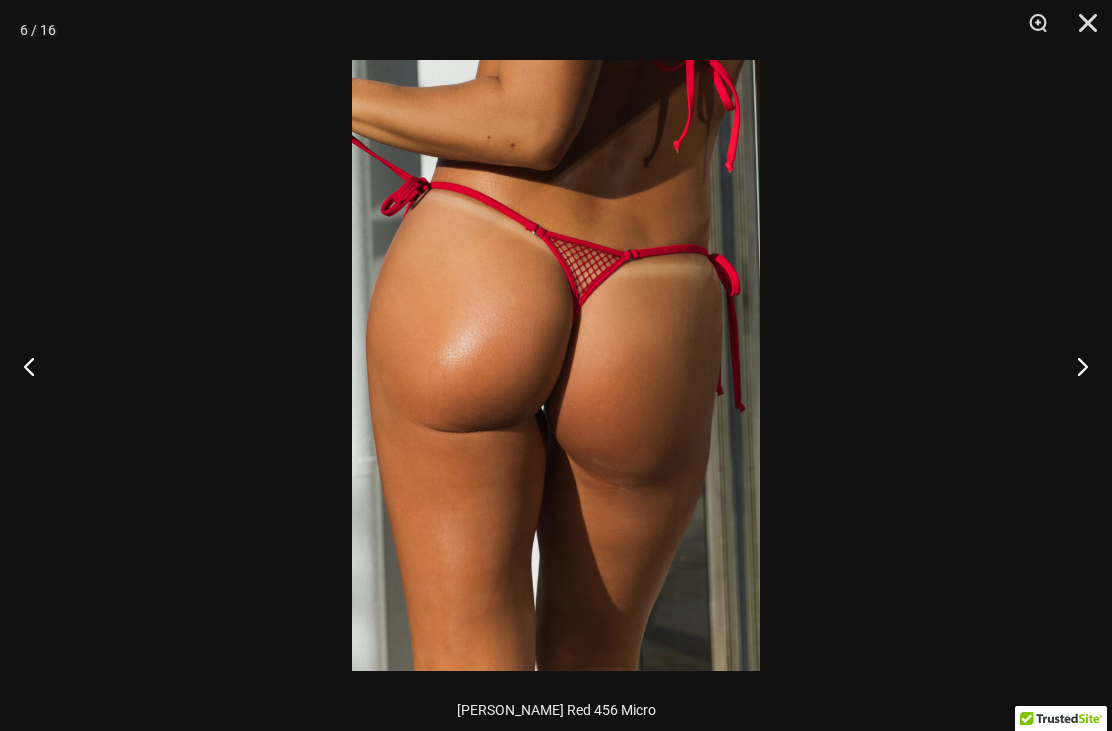 click at bounding box center (1074, 366) 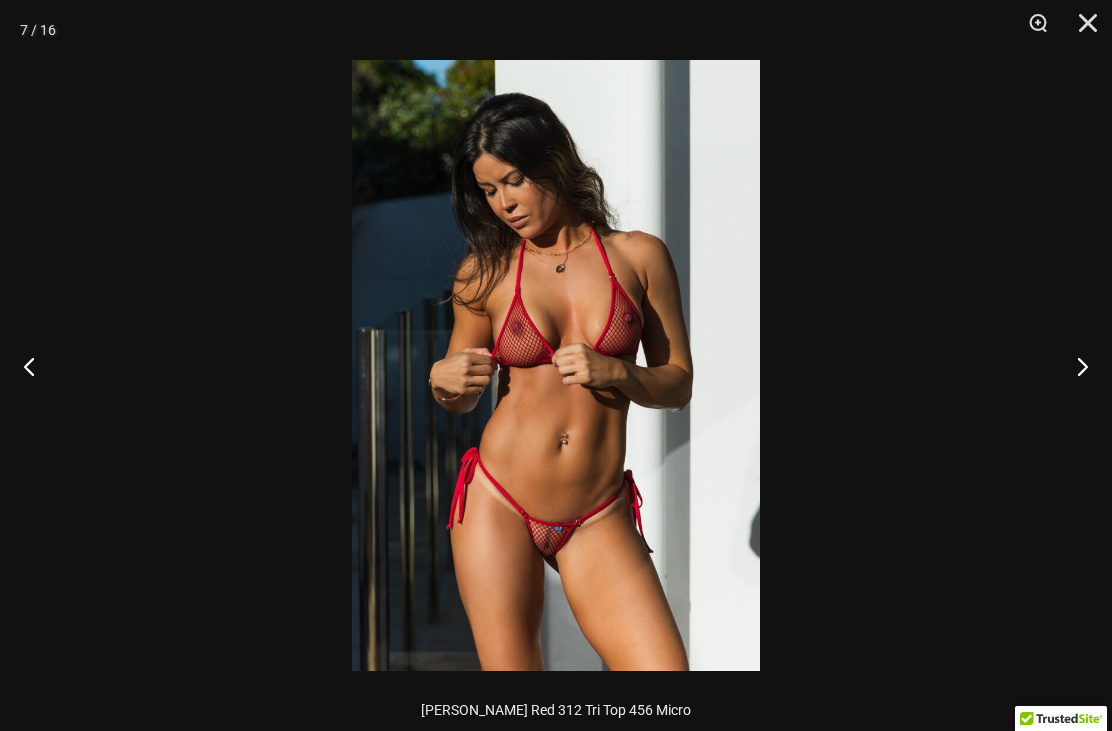 click at bounding box center (1074, 366) 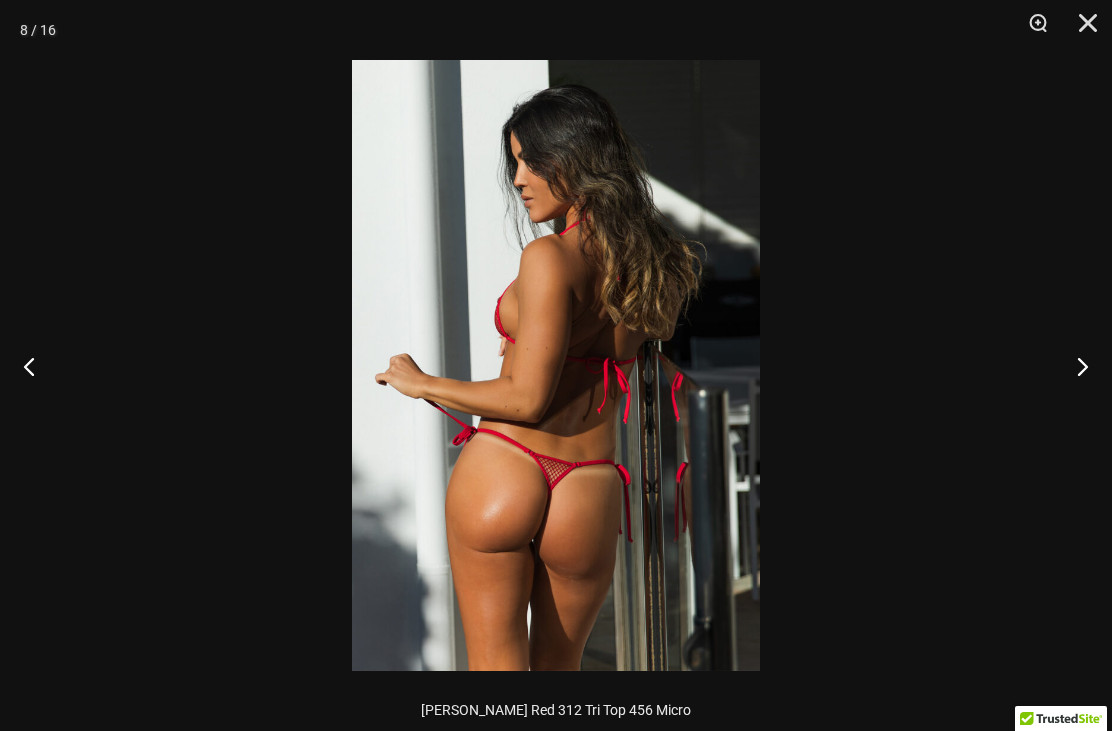 click at bounding box center [1074, 366] 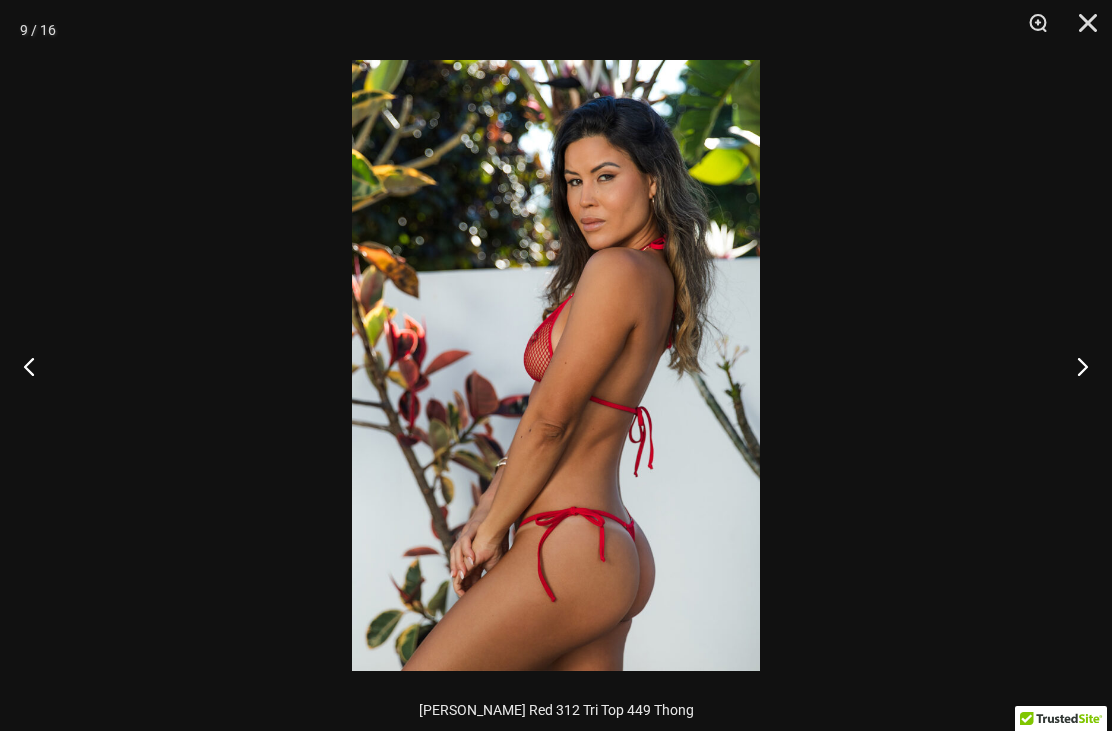 click at bounding box center (1074, 366) 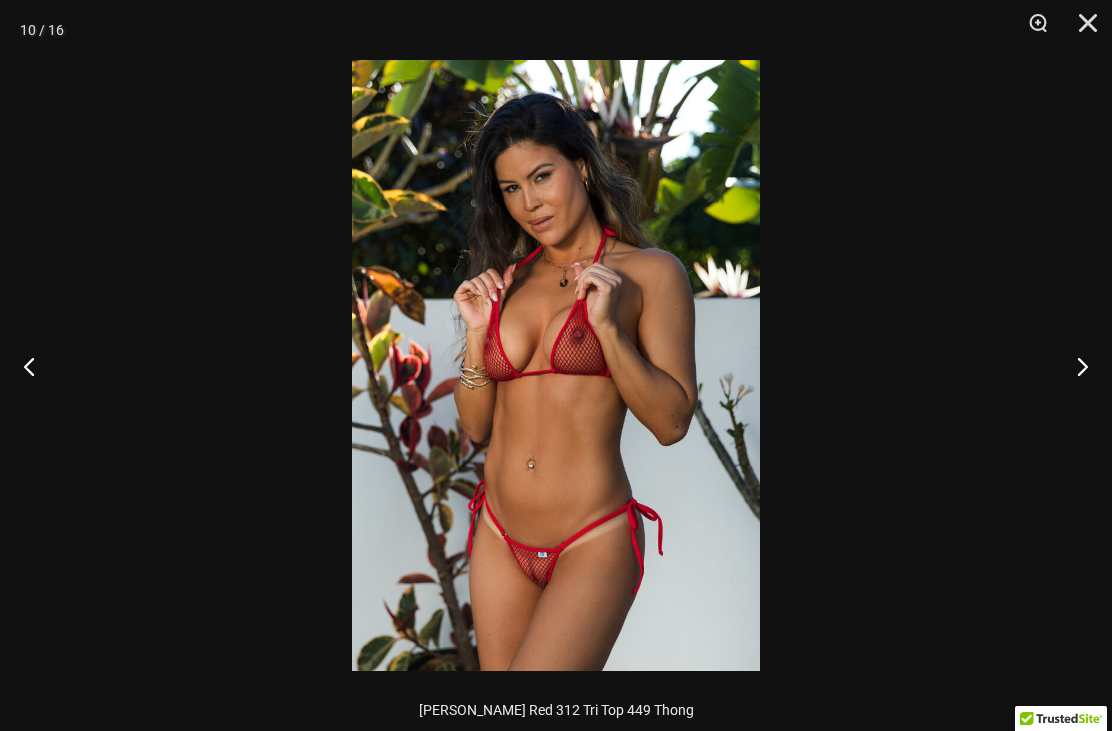 click at bounding box center (1074, 366) 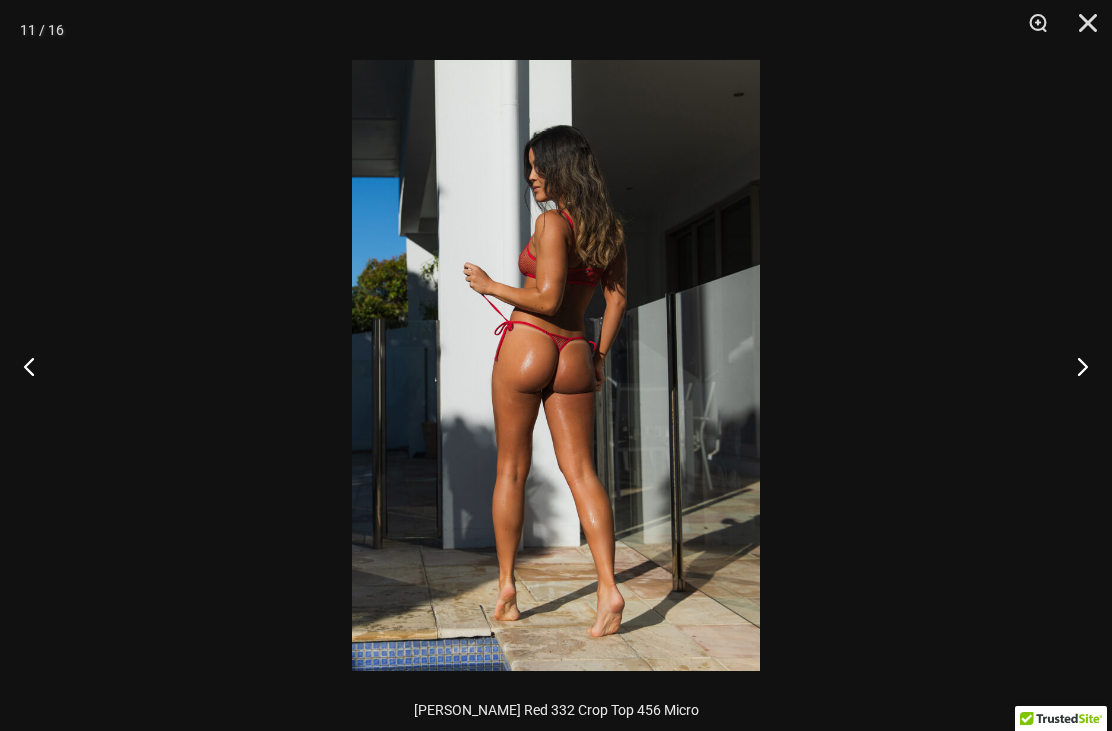 click at bounding box center (1074, 366) 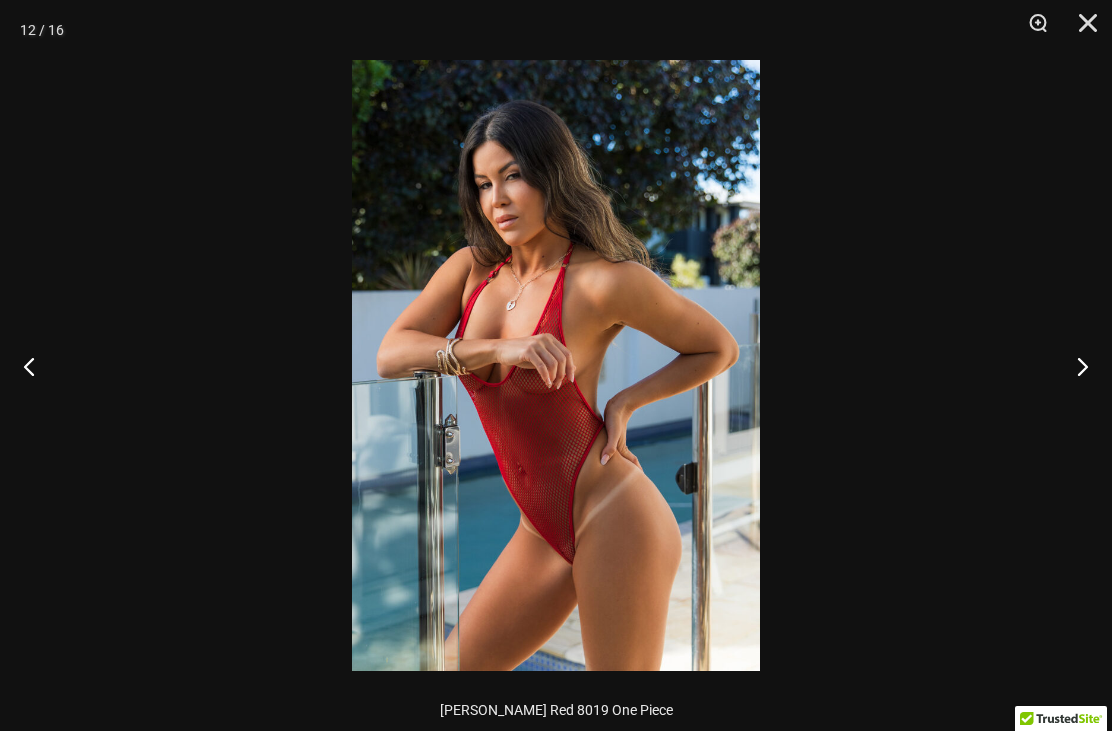 click at bounding box center (1074, 366) 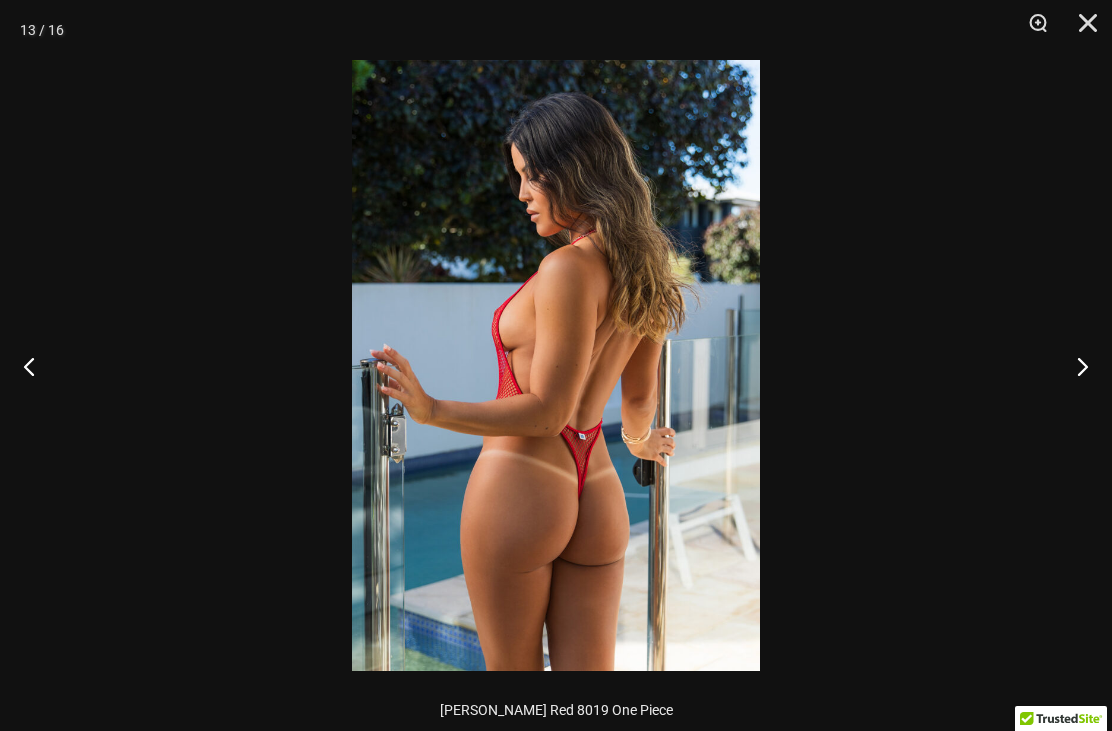 click at bounding box center [1074, 366] 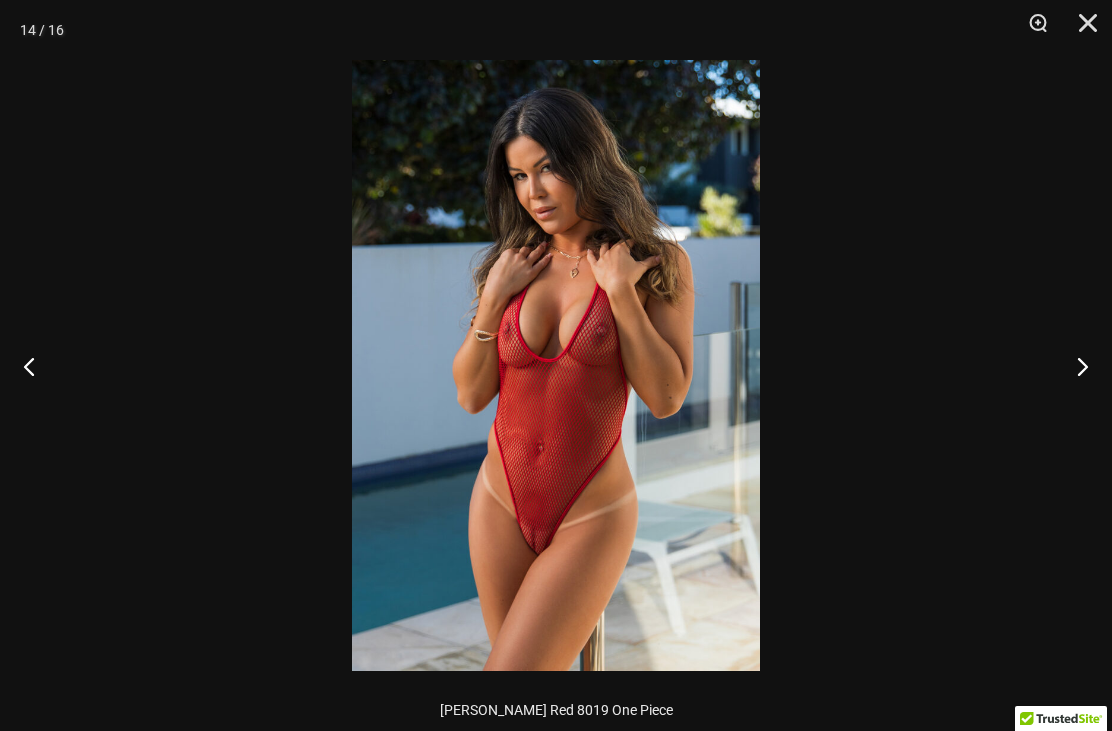 click at bounding box center [1074, 366] 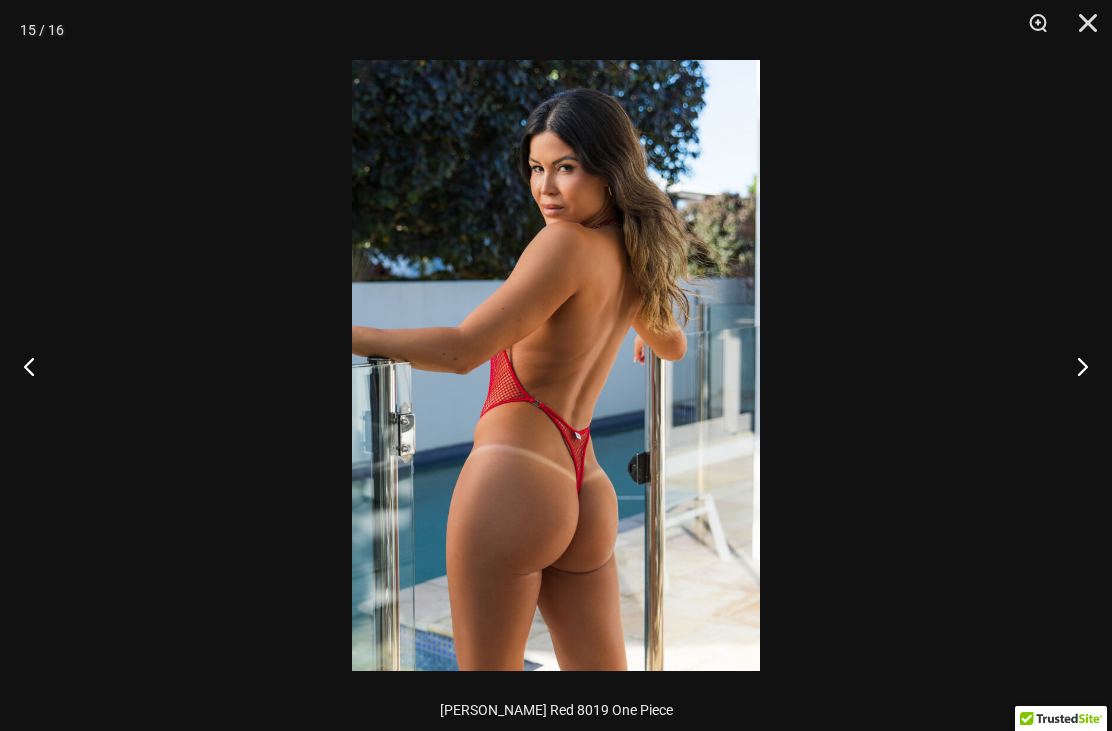 click at bounding box center [1074, 366] 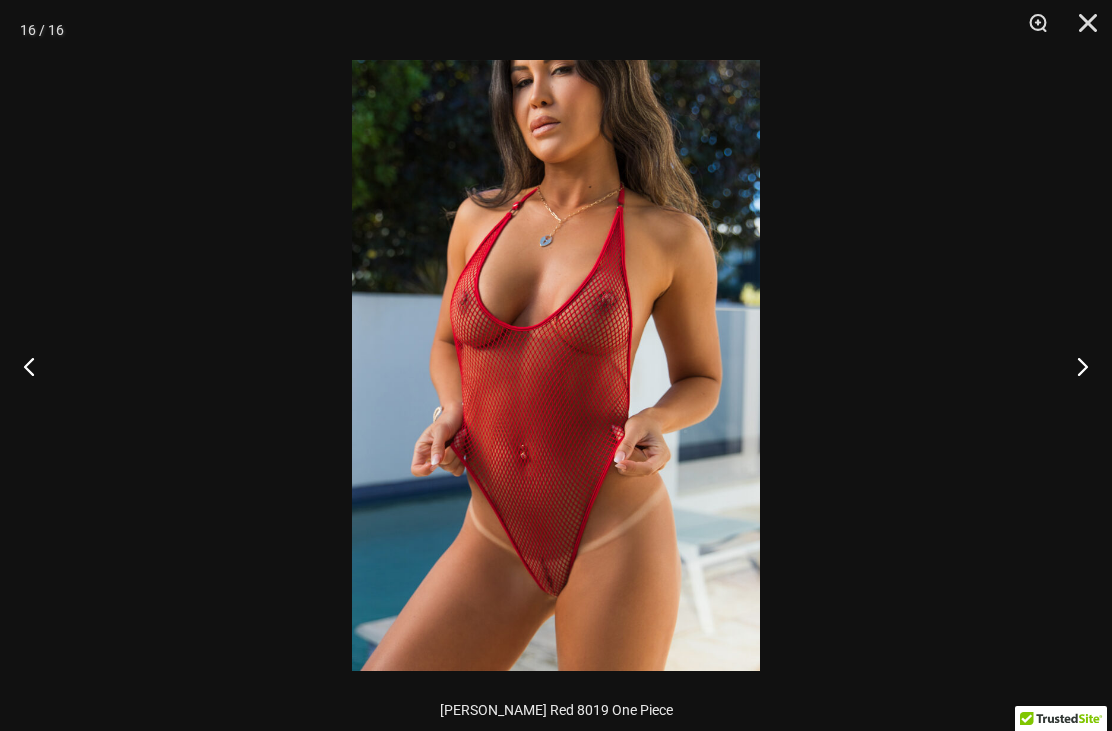click at bounding box center (1074, 366) 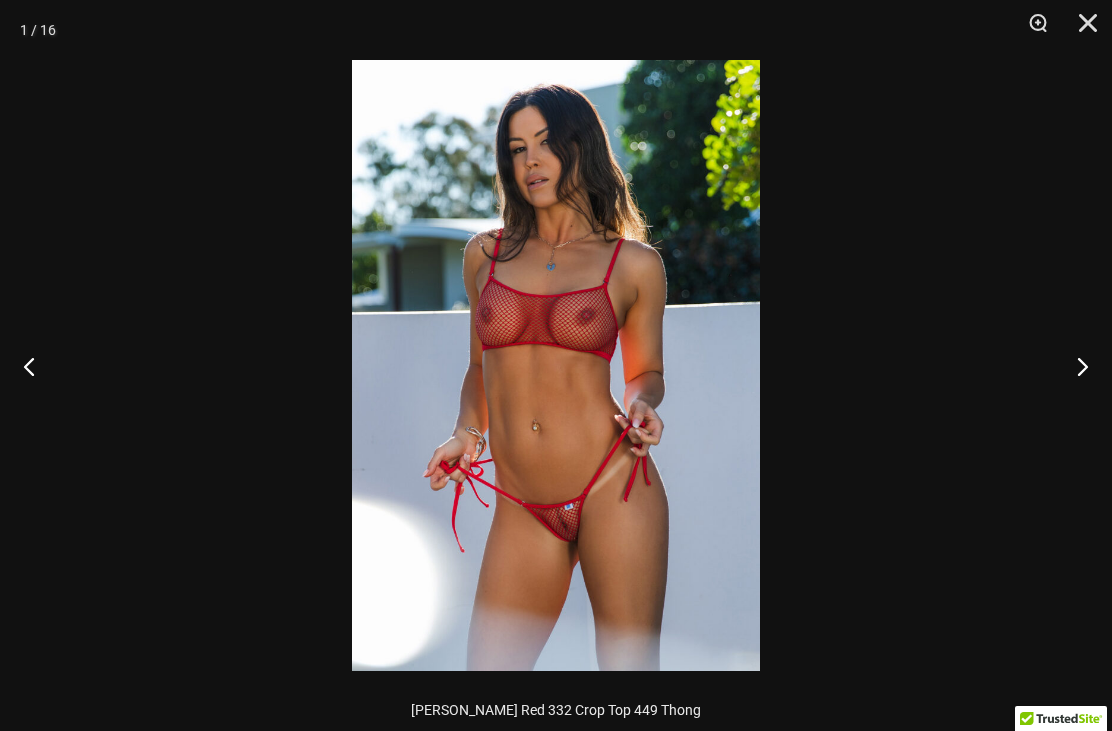 click at bounding box center [1081, 30] 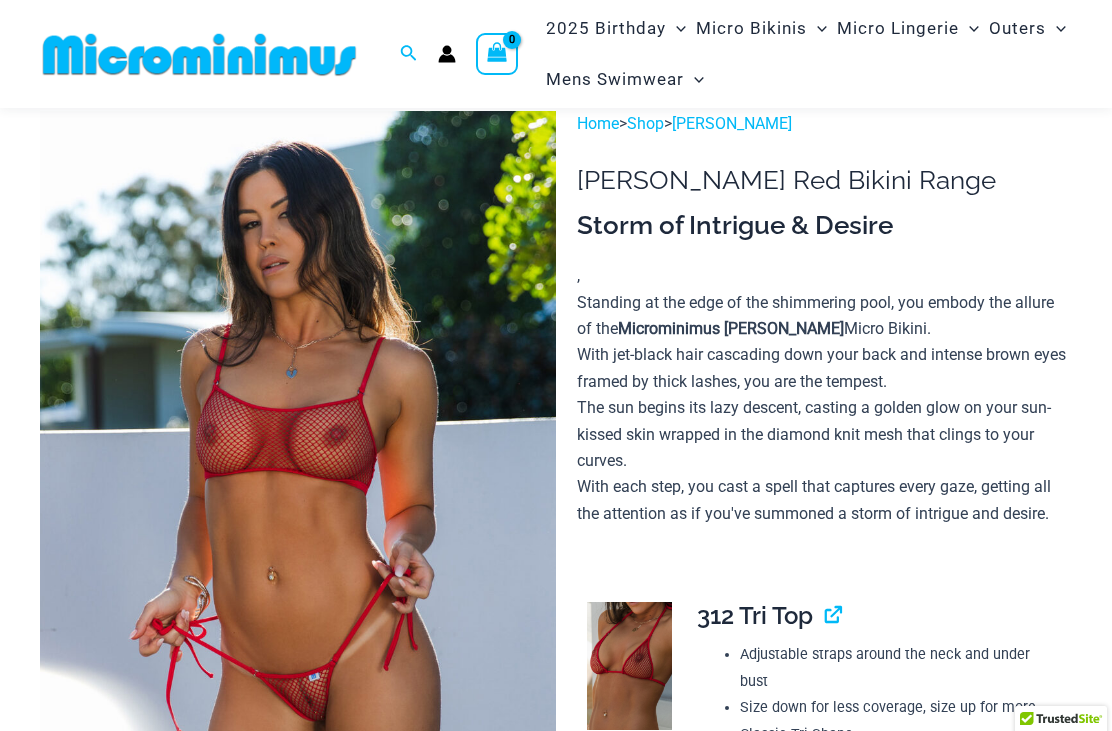 scroll, scrollTop: 49, scrollLeft: 0, axis: vertical 